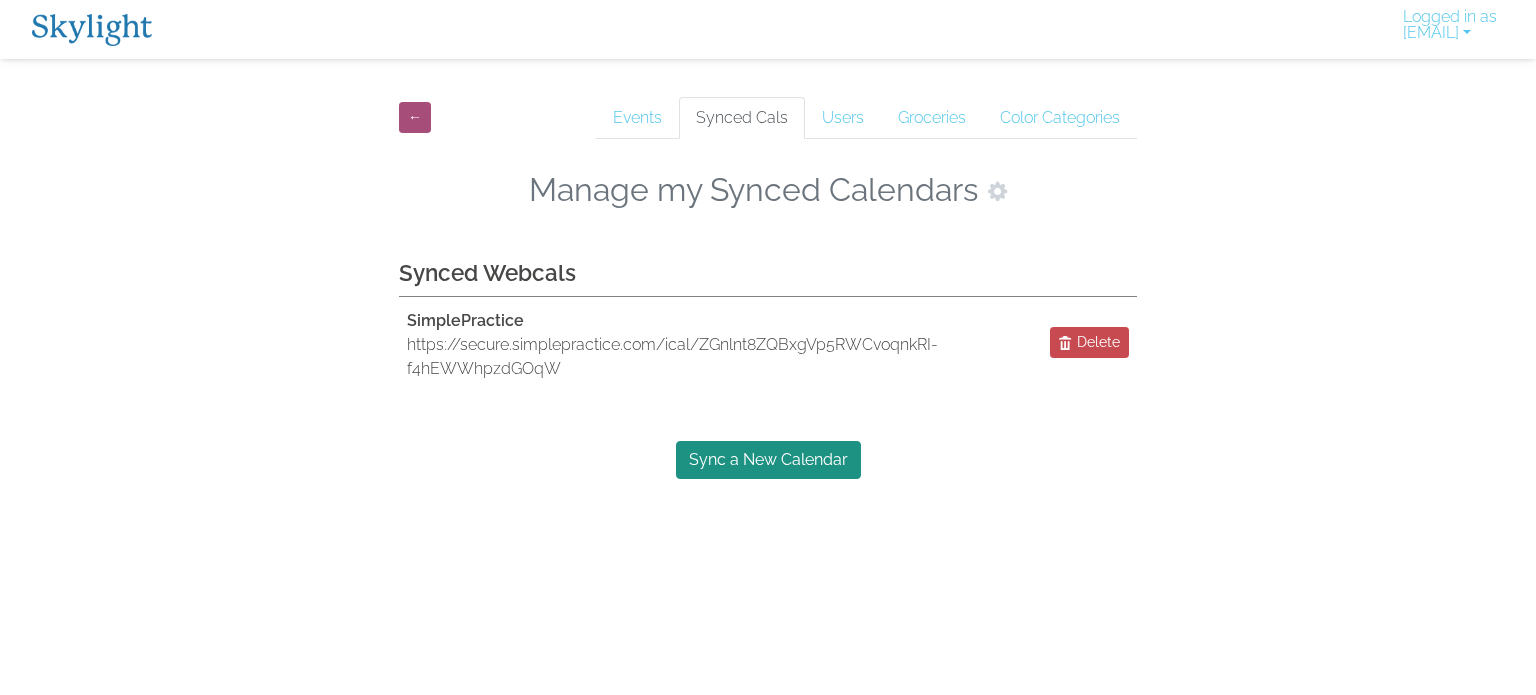 scroll, scrollTop: 0, scrollLeft: 0, axis: both 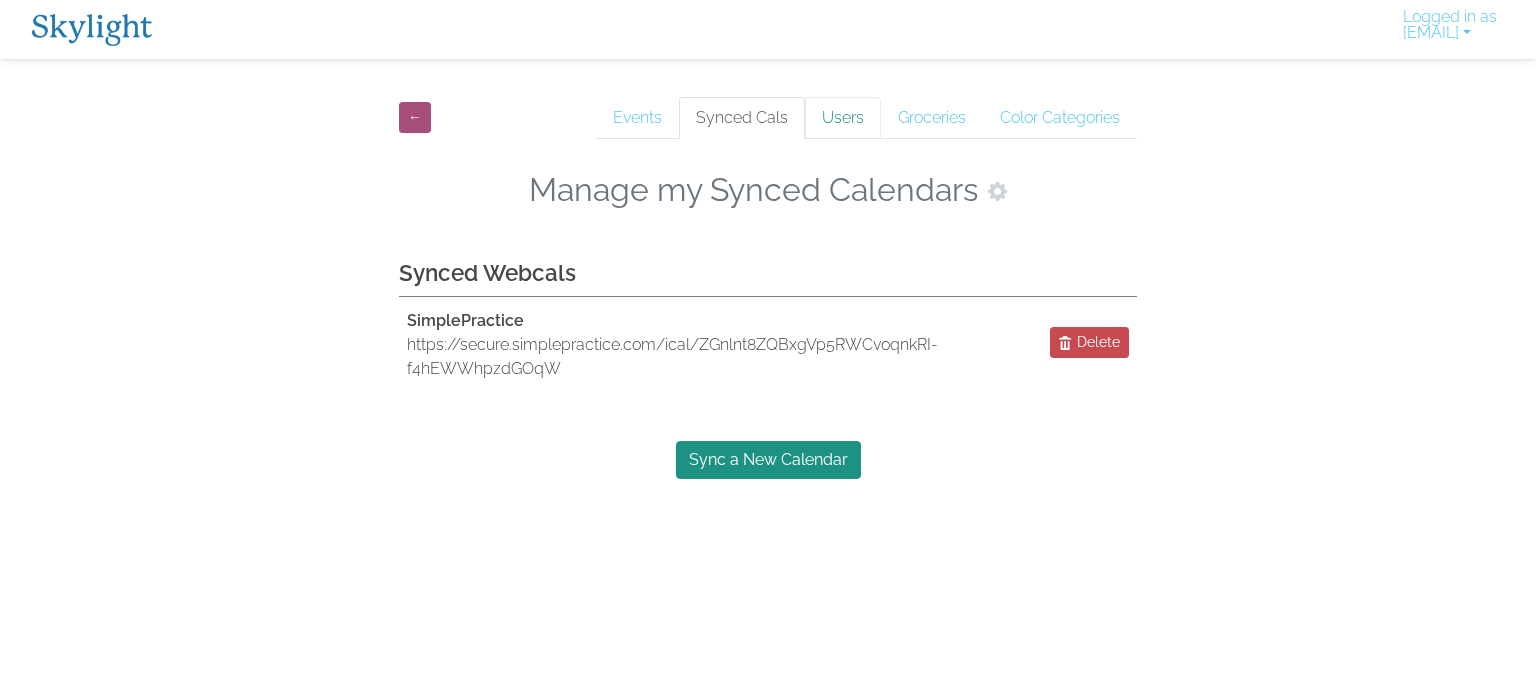 click on "Users" at bounding box center (843, 118) 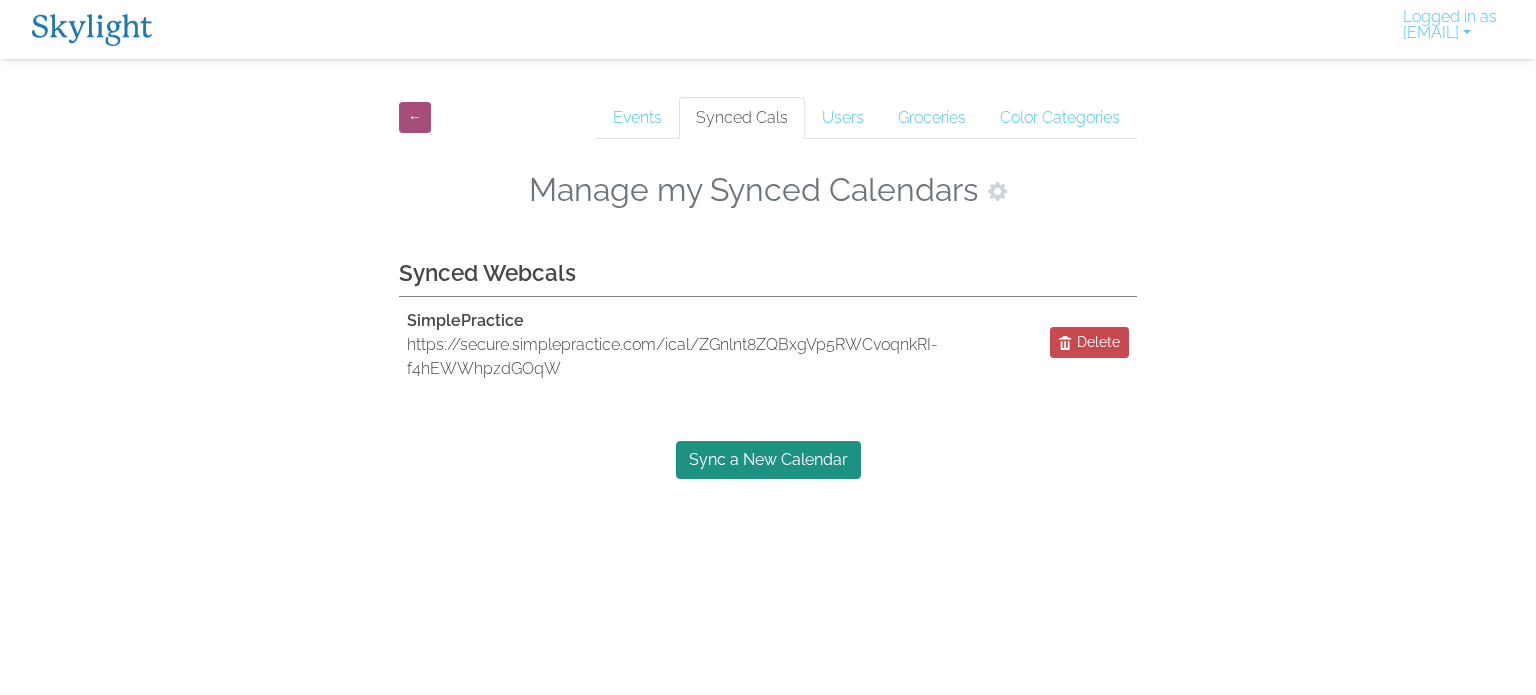 scroll, scrollTop: 0, scrollLeft: 0, axis: both 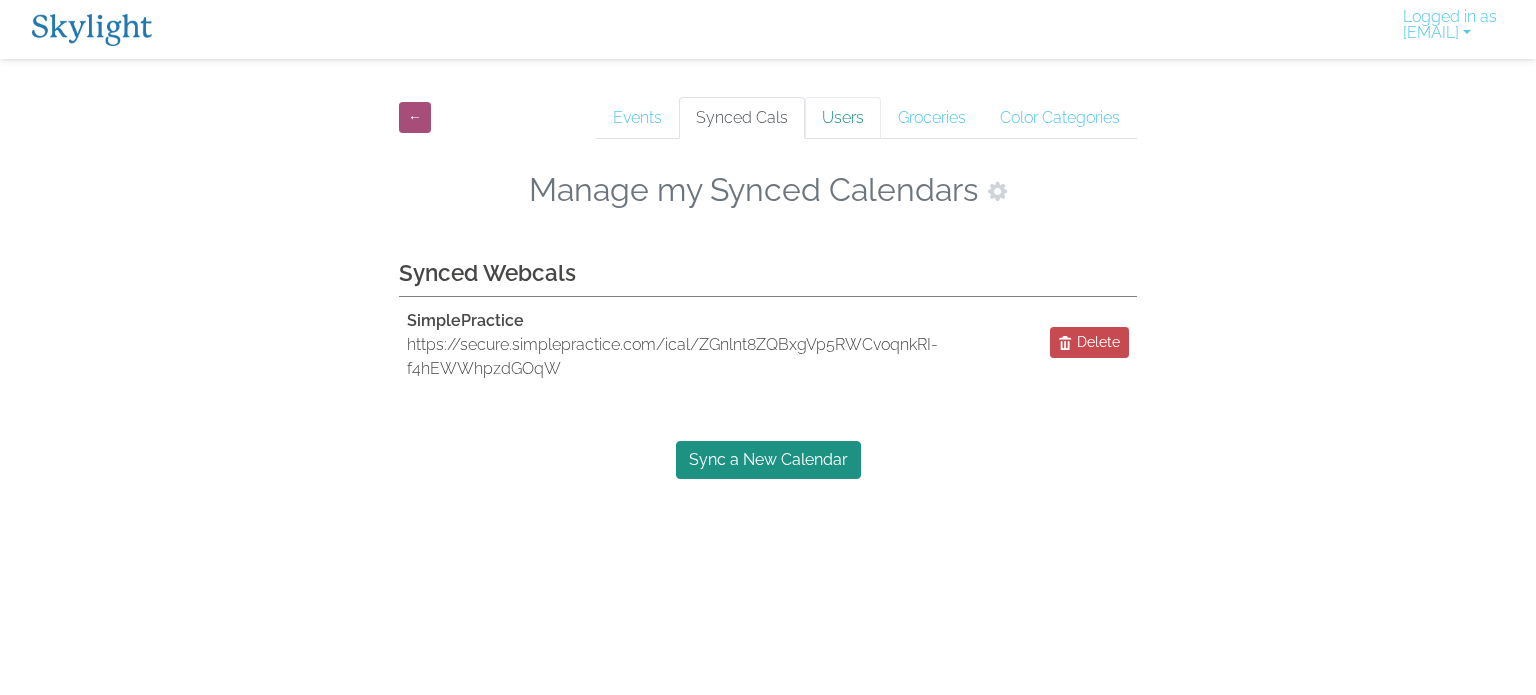 click on "Users" at bounding box center [843, 118] 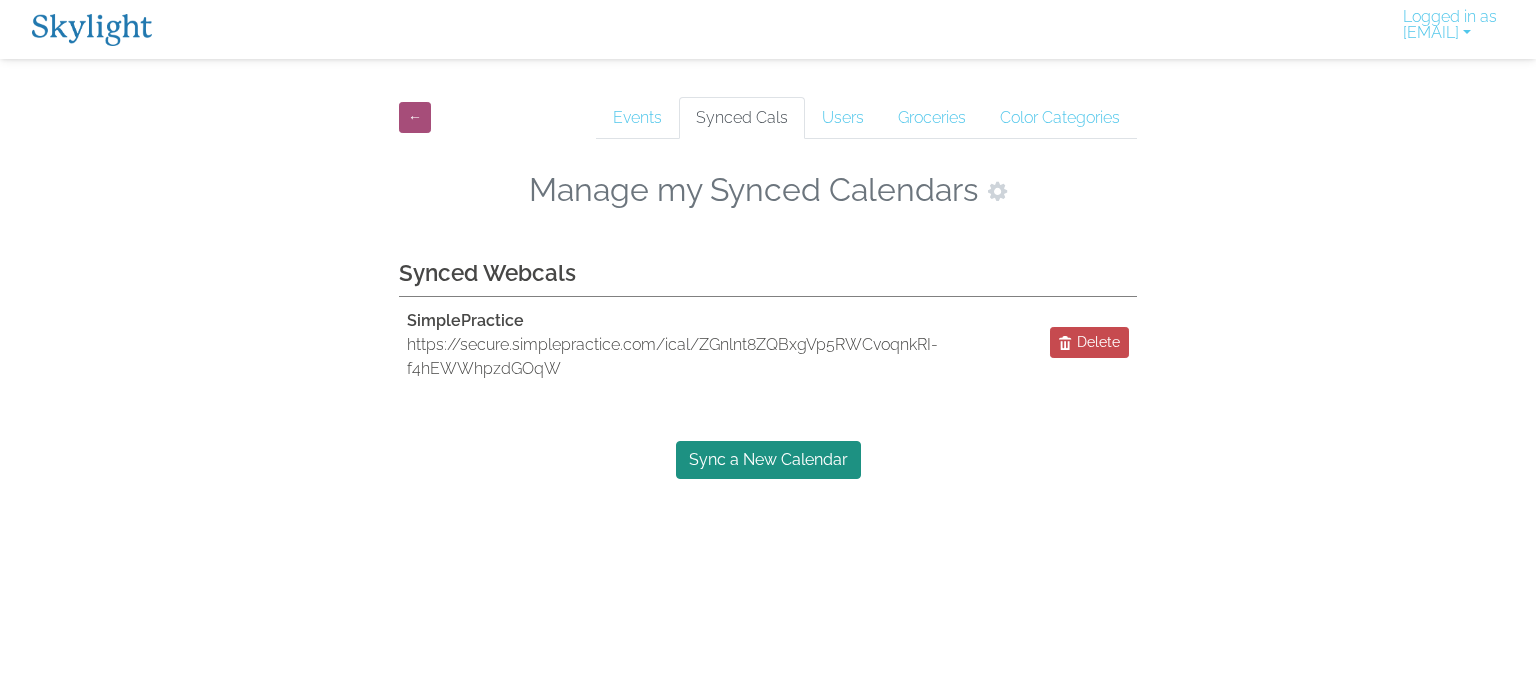 scroll, scrollTop: 0, scrollLeft: 0, axis: both 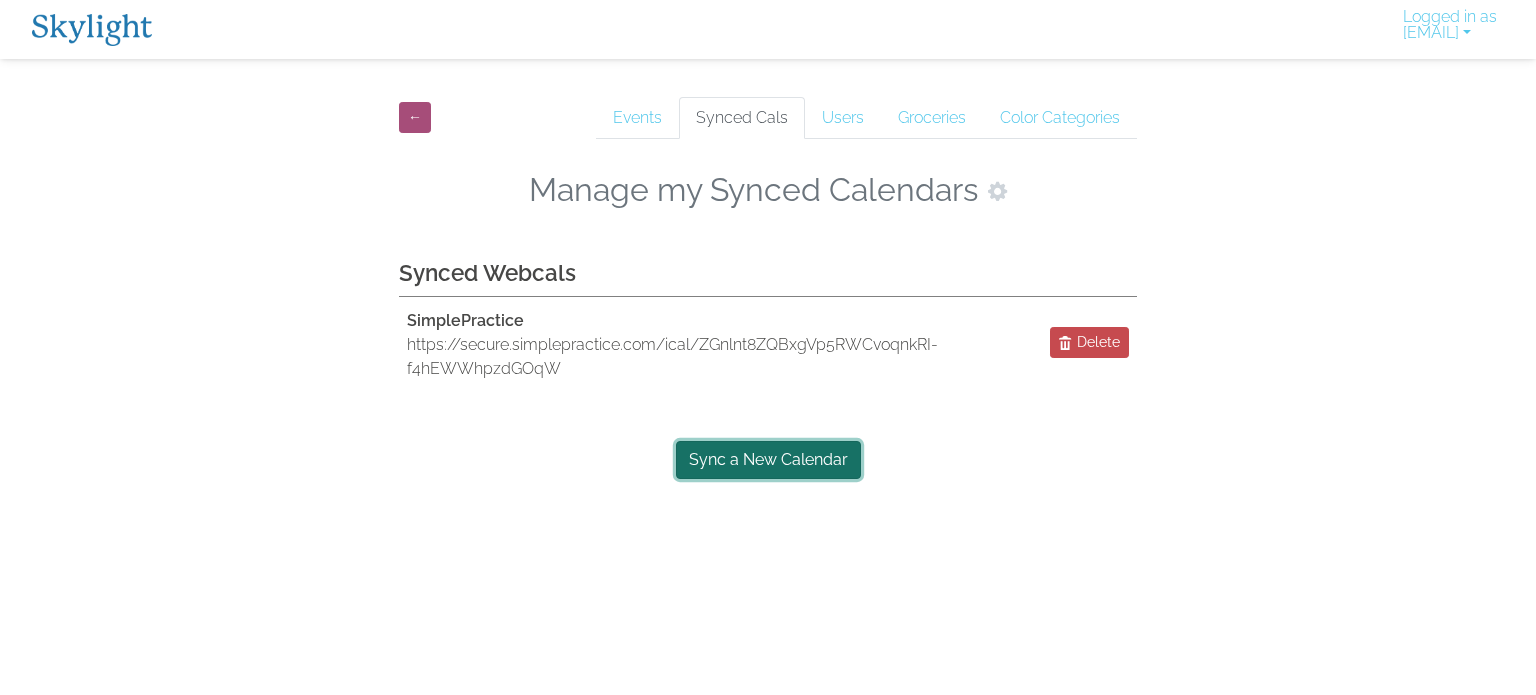 click on "Sync a New Calendar" at bounding box center (768, 460) 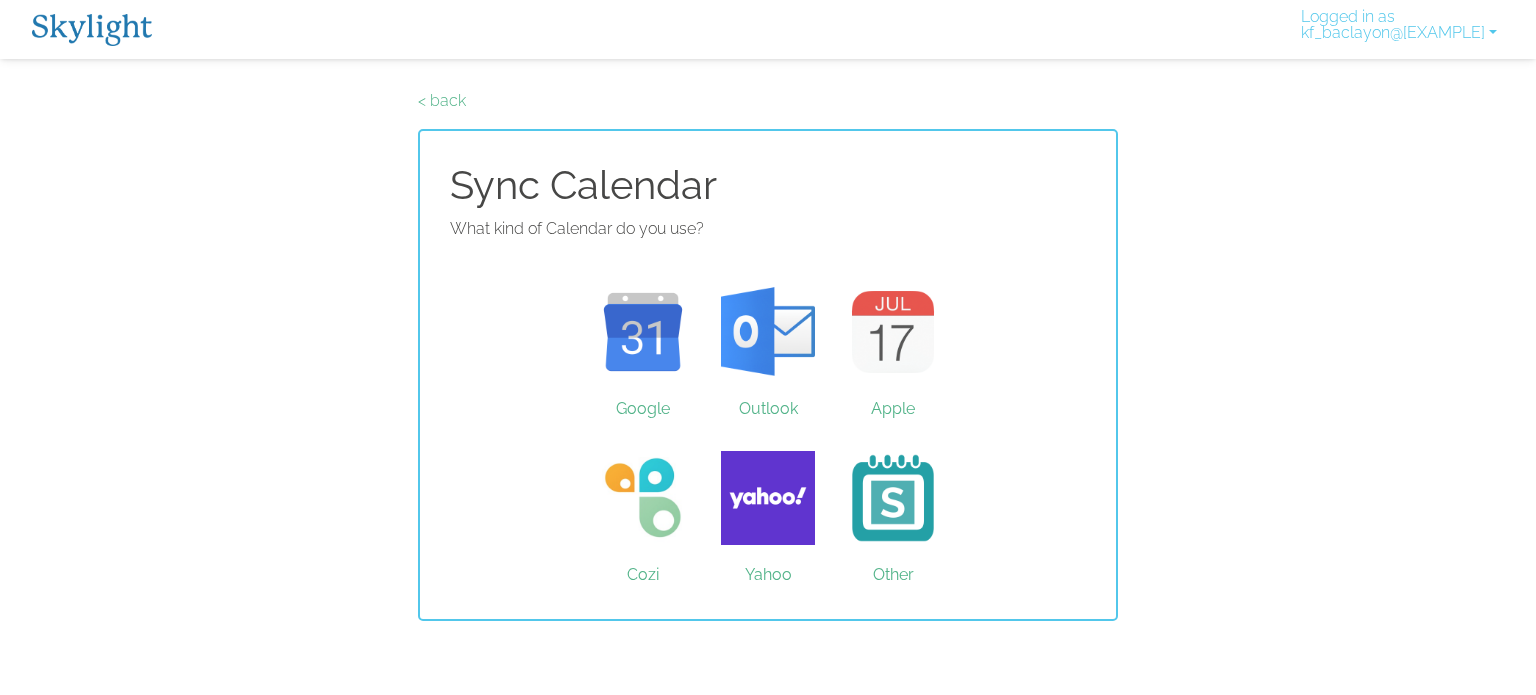 scroll, scrollTop: 0, scrollLeft: 0, axis: both 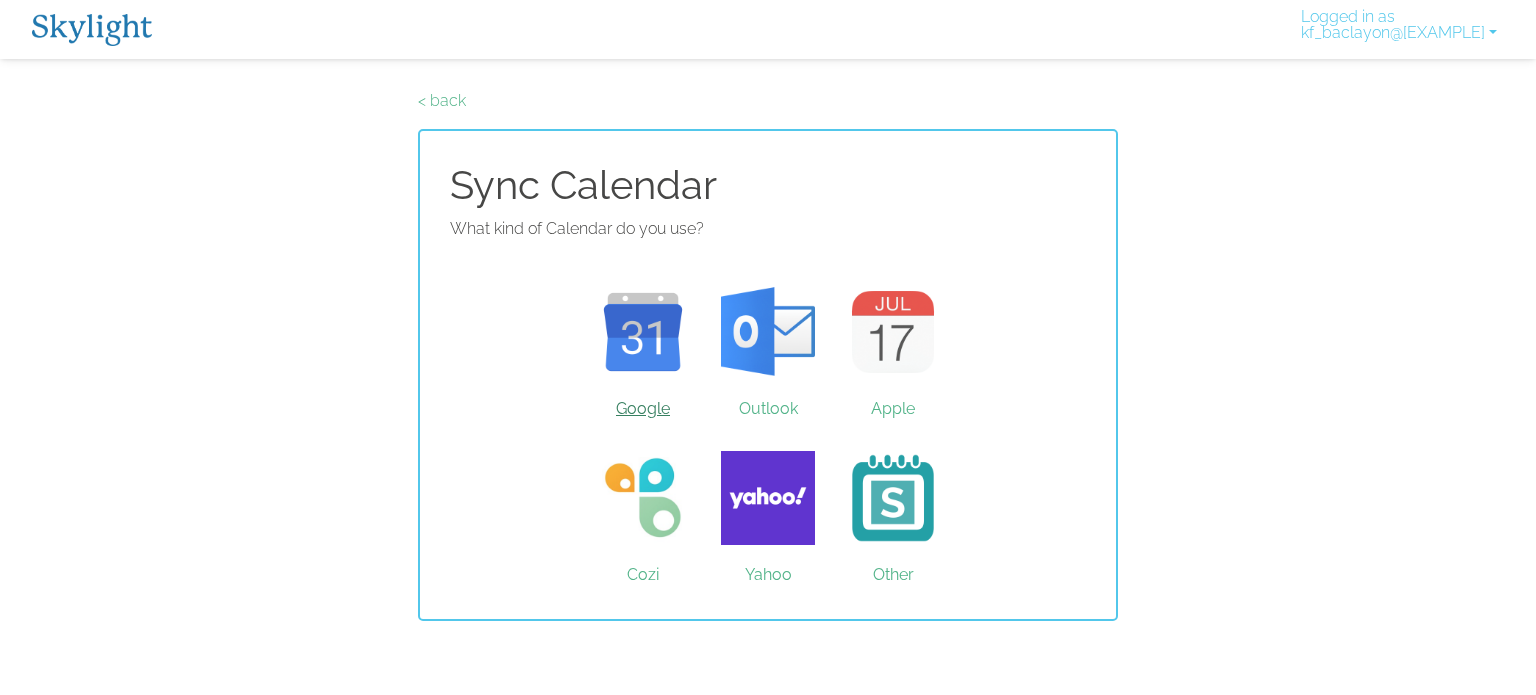 click on "Google" at bounding box center (643, 332) 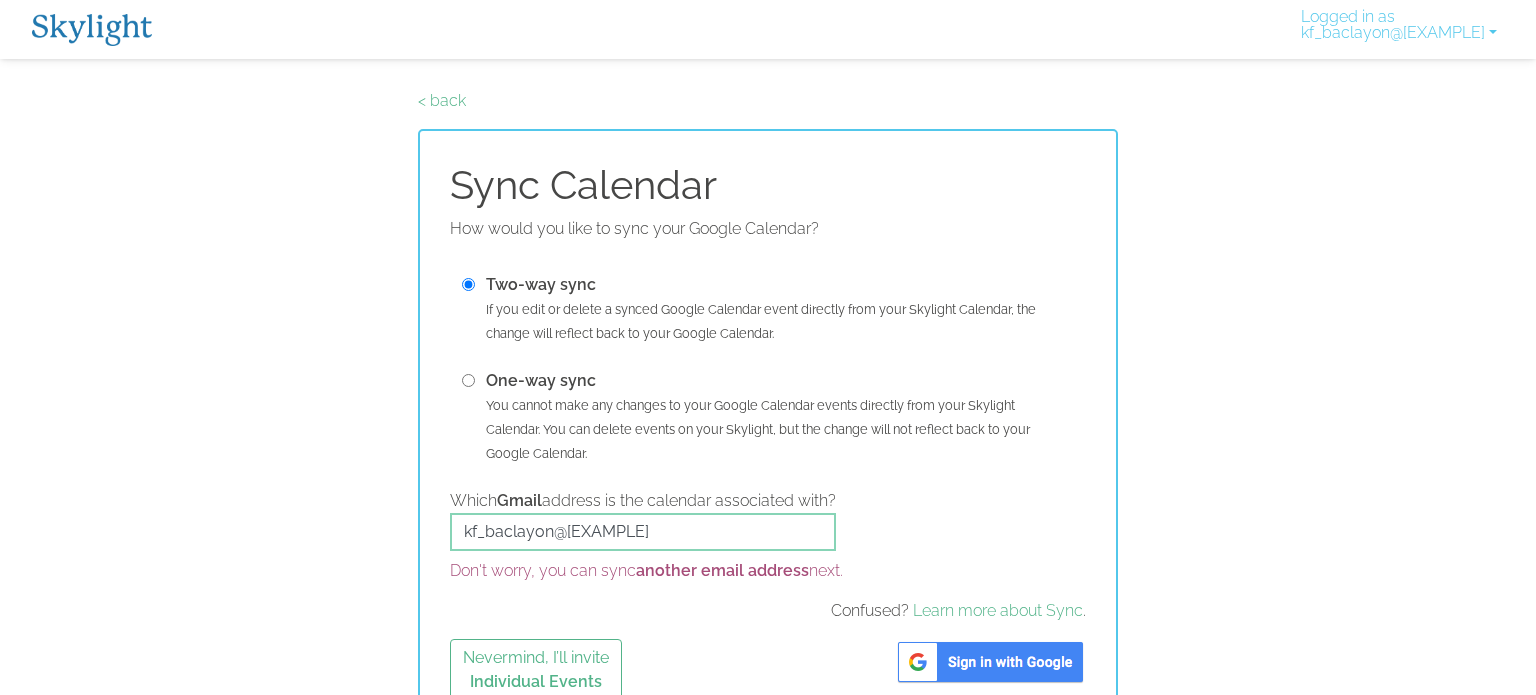 scroll, scrollTop: 36, scrollLeft: 0, axis: vertical 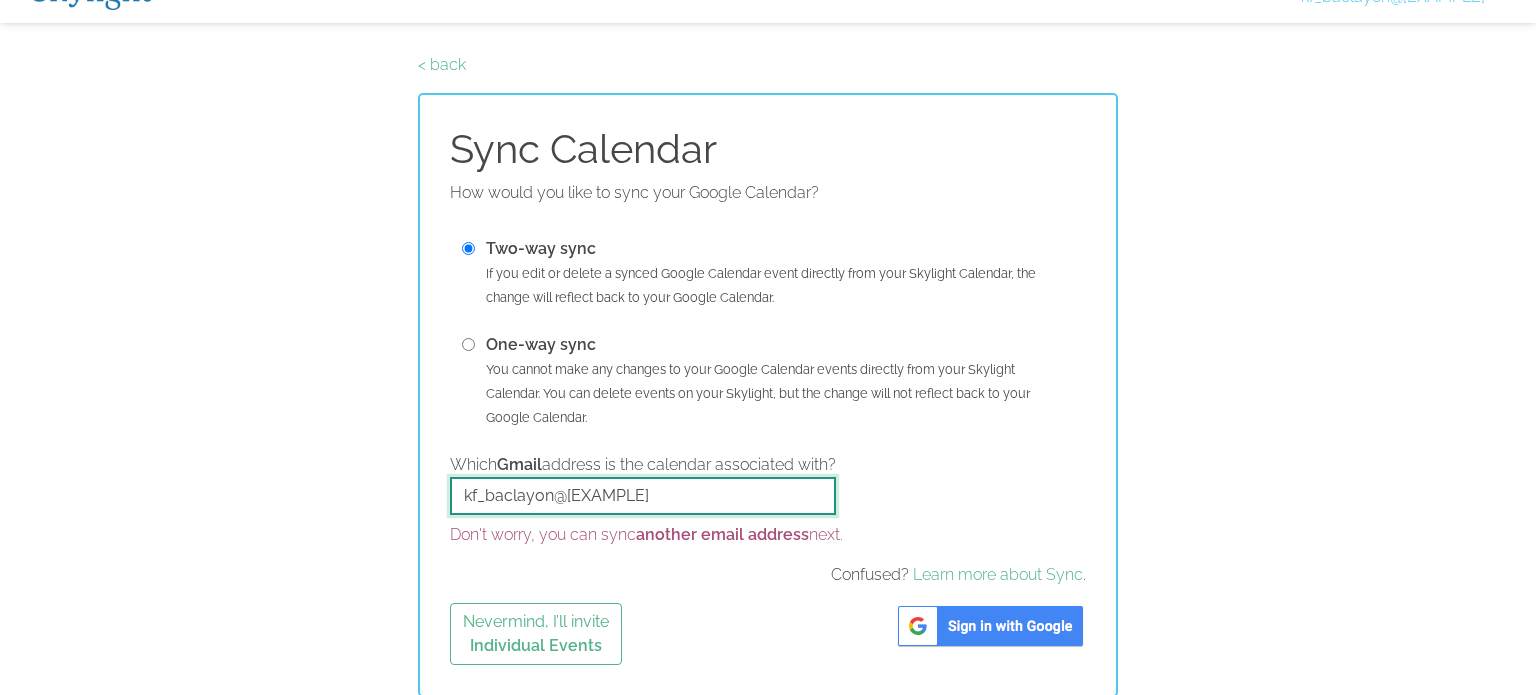 click on "kf_baclayon@[EXAMPLE]" at bounding box center (643, 496) 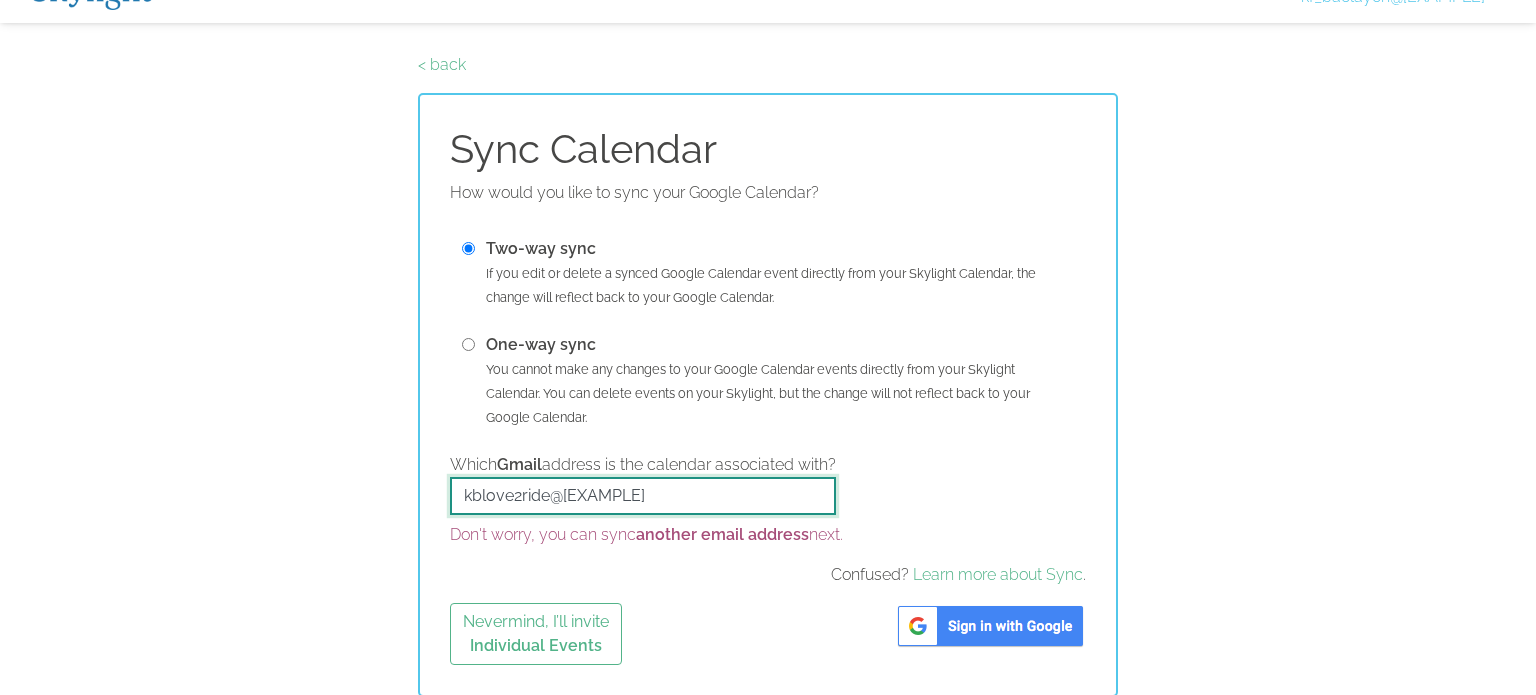 type on "kblove2ride@[EXAMPLE]" 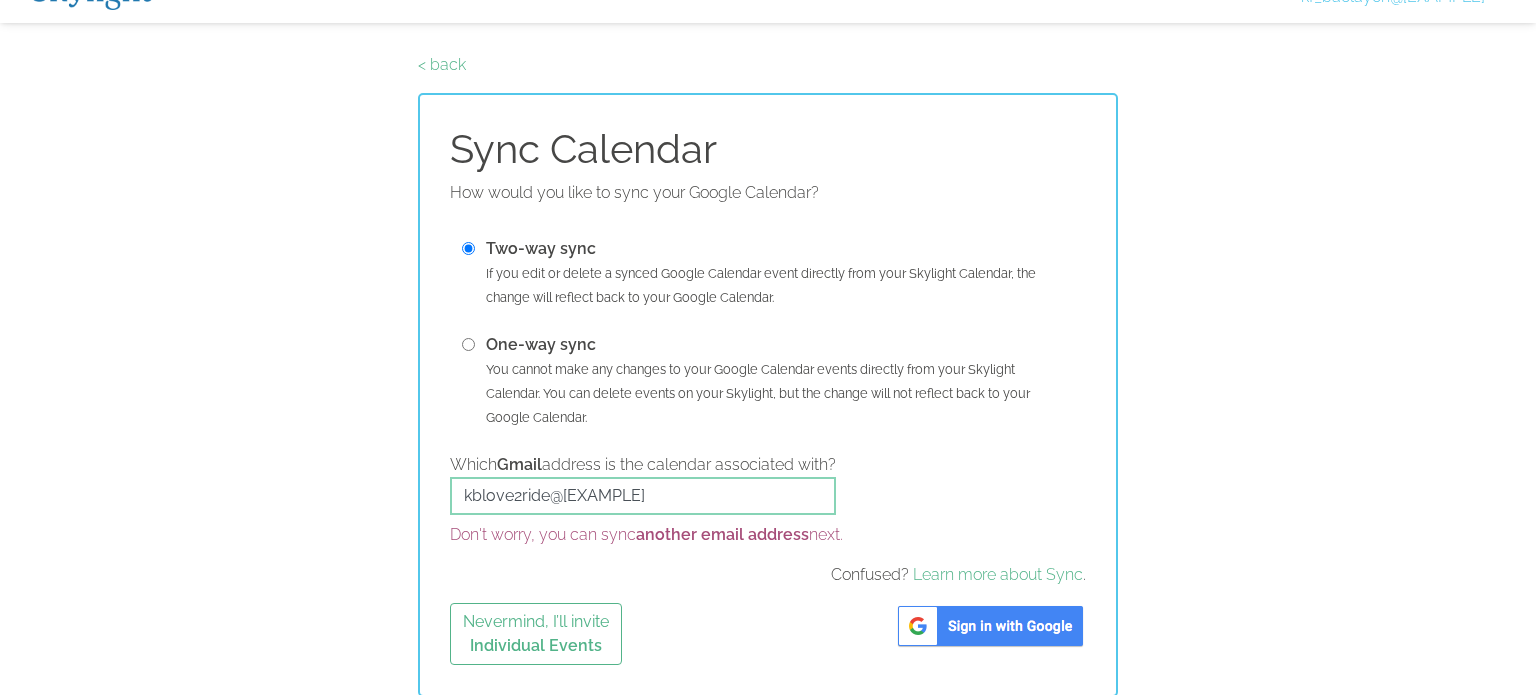 click on "How would you like to sync your Google Calendar? Two-way sync If you edit or delete a synced Google Calendar event directly from your Skylight Calendar, the change will reflect back to your Google Calendar. One-way sync You cannot make any changes to your Google Calendar events directly from your Skylight Calendar. You can delete events on your Skylight, but the change will not reflect back to your Google Calendar. Which  Gmail  address is the calendar associated with? kblove2ride@gmail.com Don't worry, you can sync  another email address  next. Confused?   Learn more about Sync . Nevermind, I’ll invite  Individual Events" at bounding box center (768, 423) 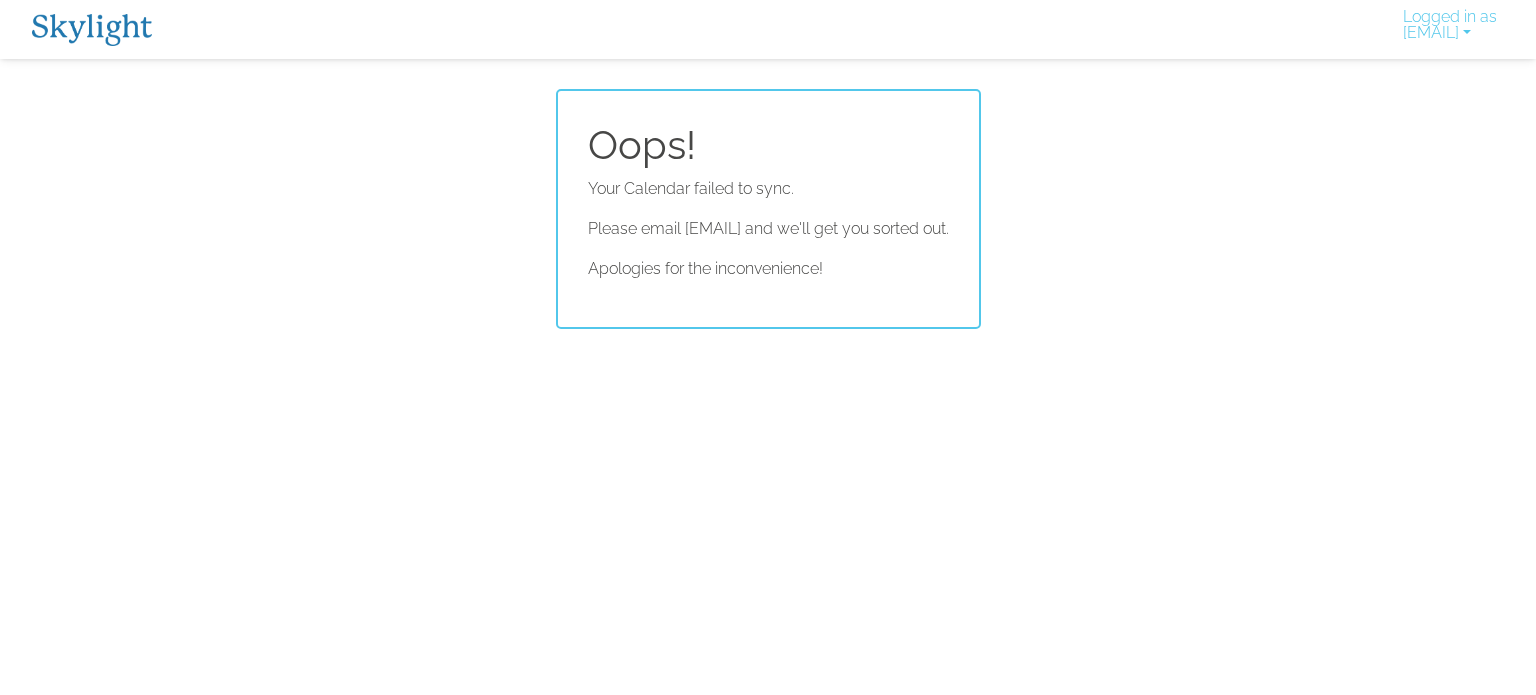 scroll, scrollTop: 0, scrollLeft: 0, axis: both 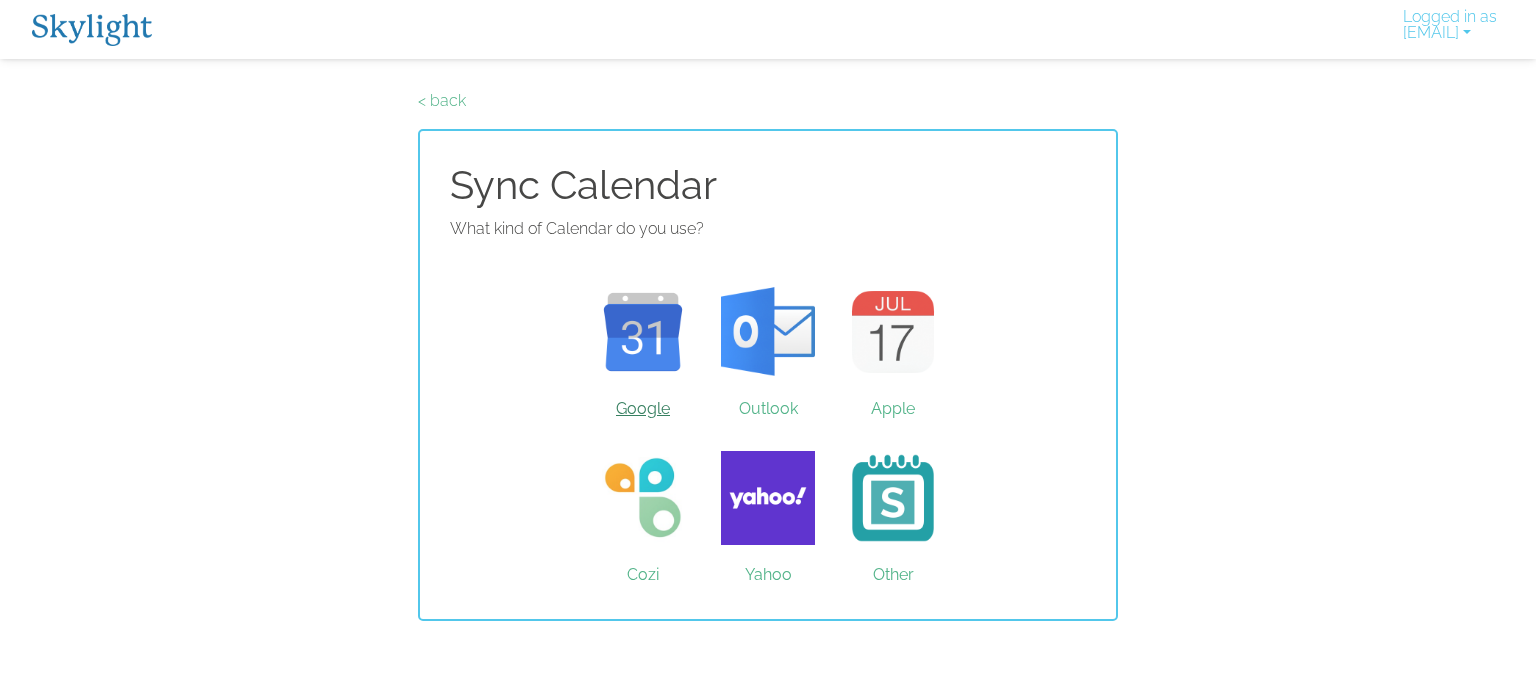click on "Google" at bounding box center (643, 332) 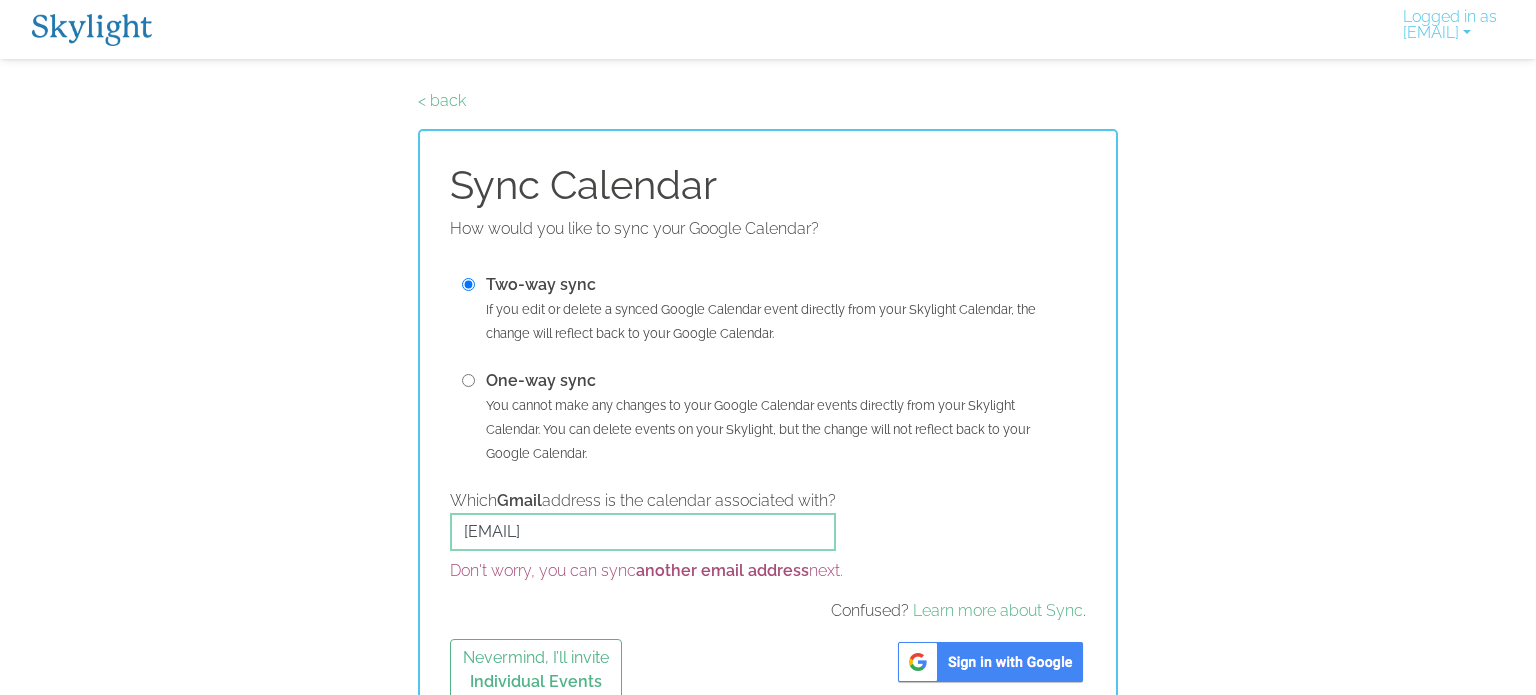 scroll, scrollTop: 36, scrollLeft: 0, axis: vertical 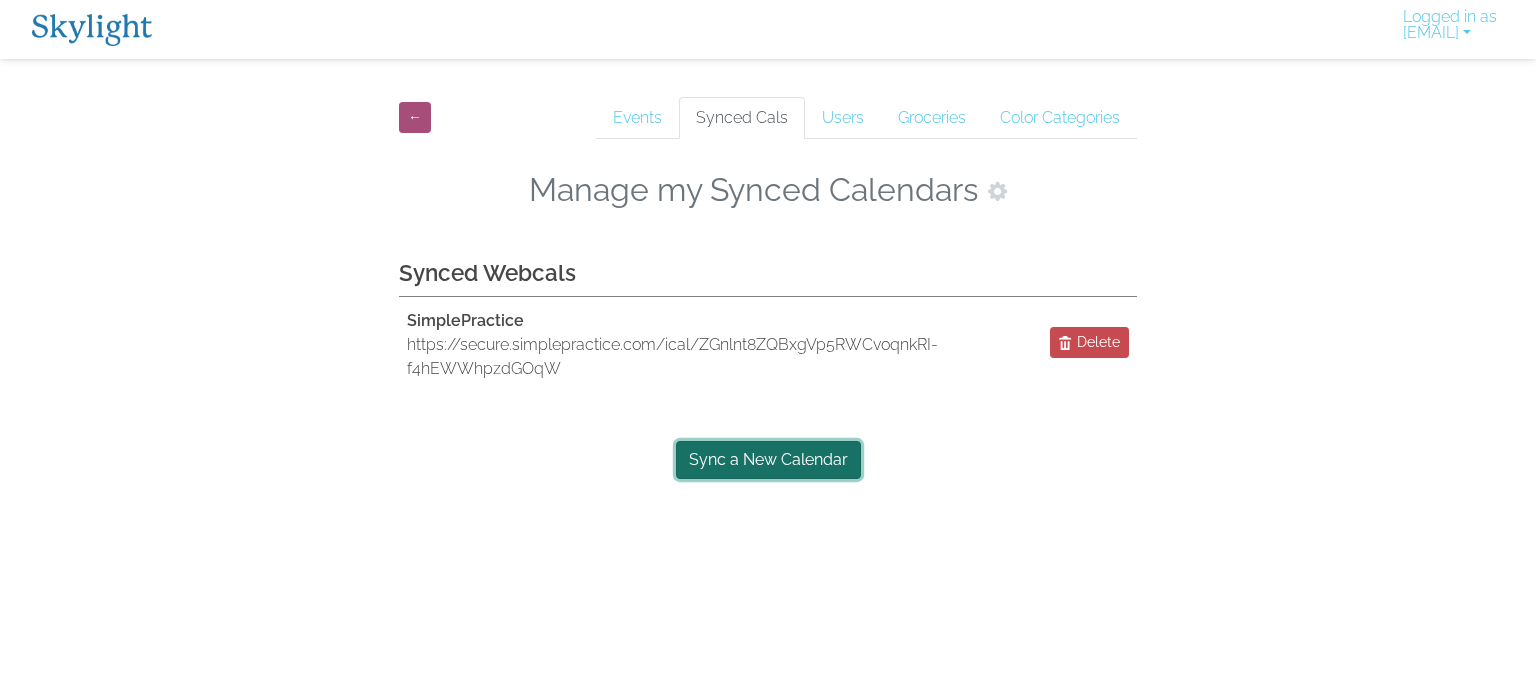 click on "Sync a New Calendar" at bounding box center [768, 460] 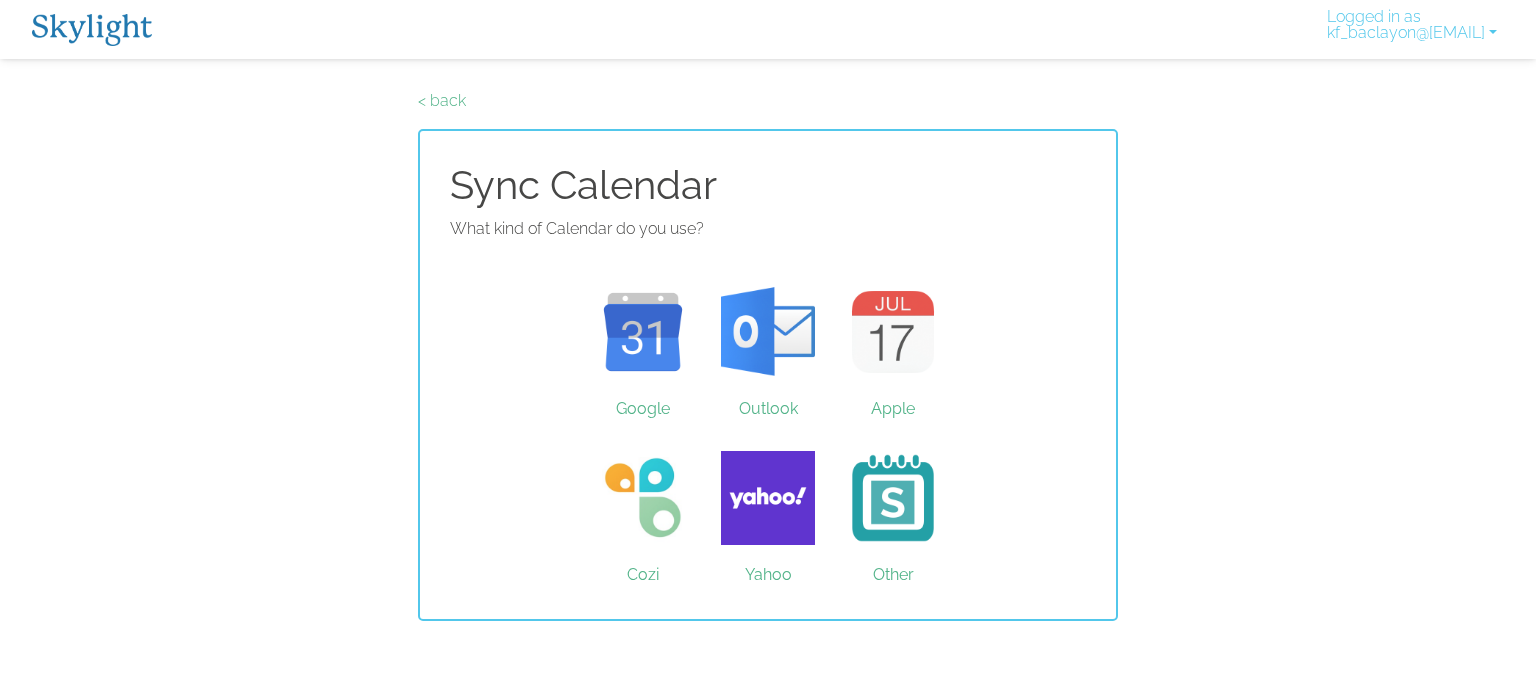 scroll, scrollTop: 0, scrollLeft: 0, axis: both 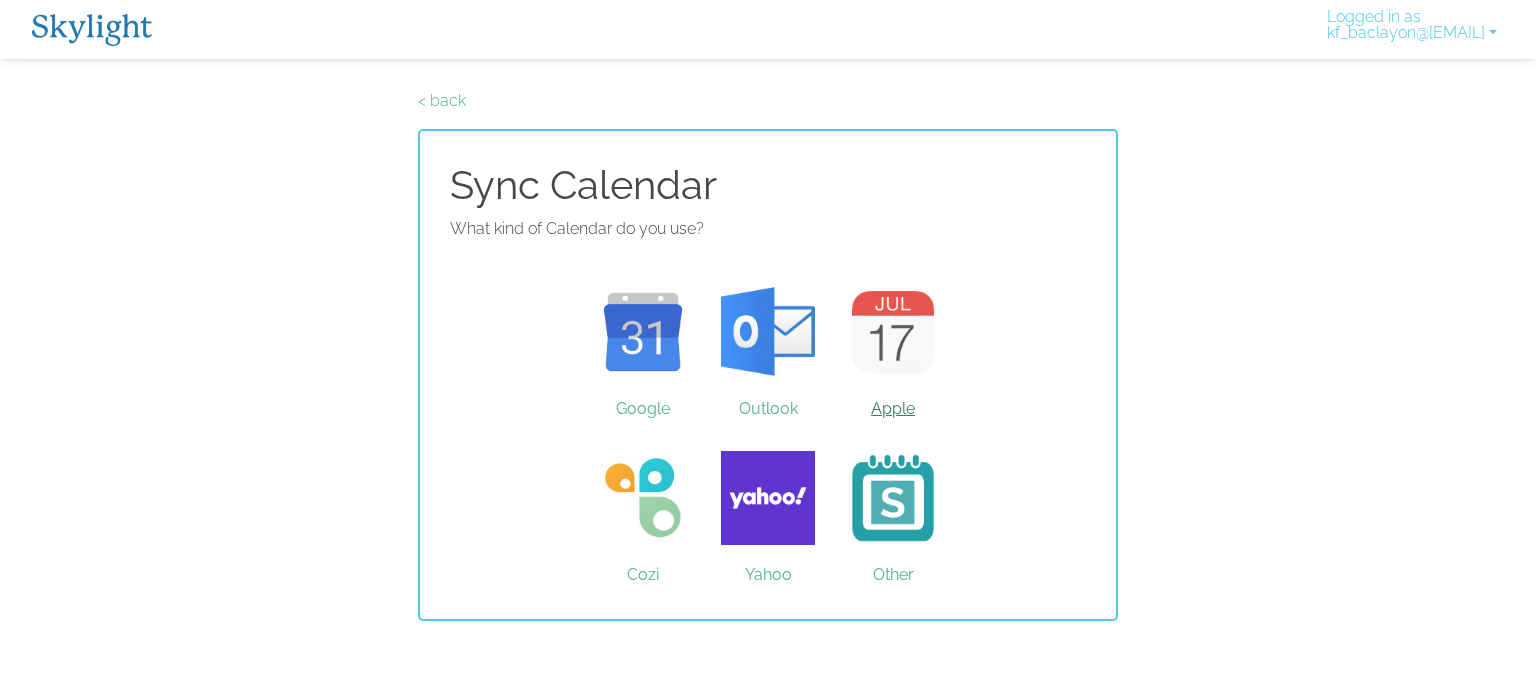 click on "Apple" at bounding box center (893, 332) 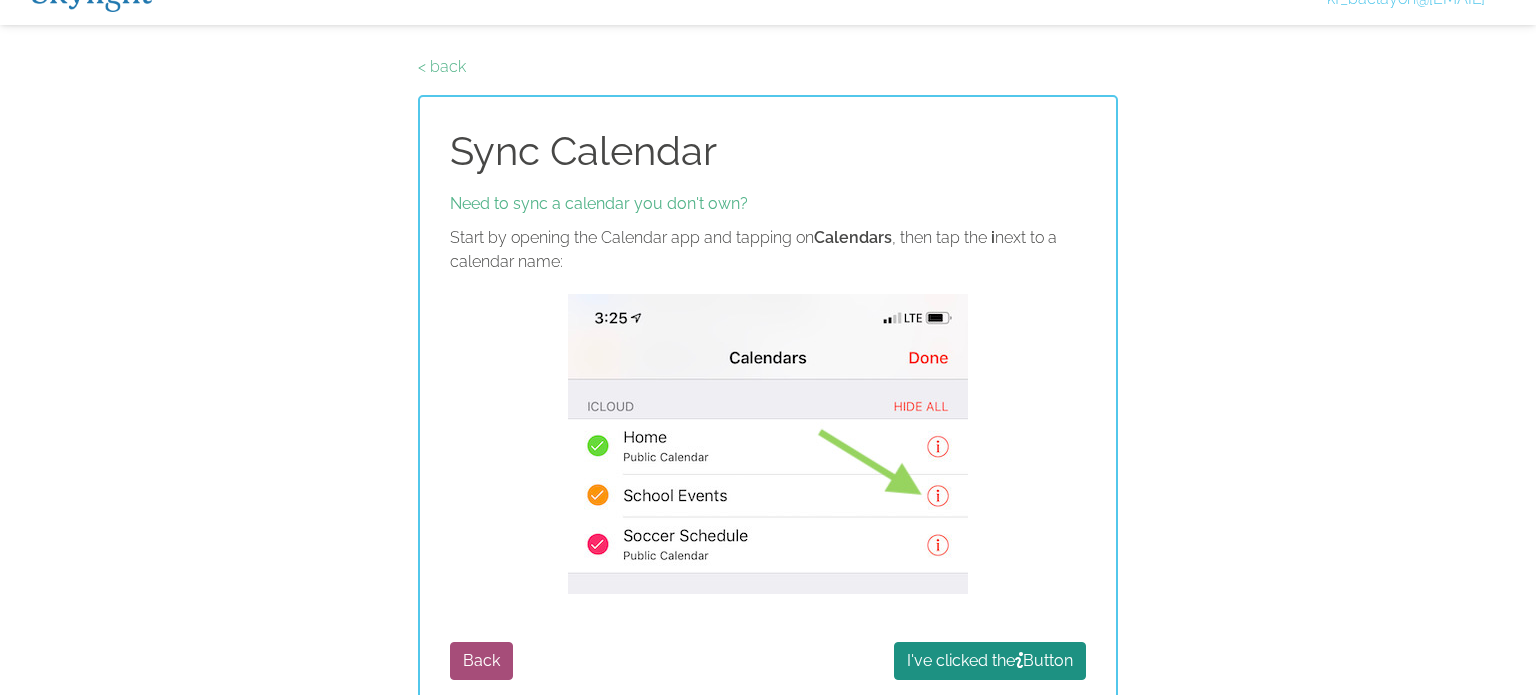 scroll, scrollTop: 57, scrollLeft: 0, axis: vertical 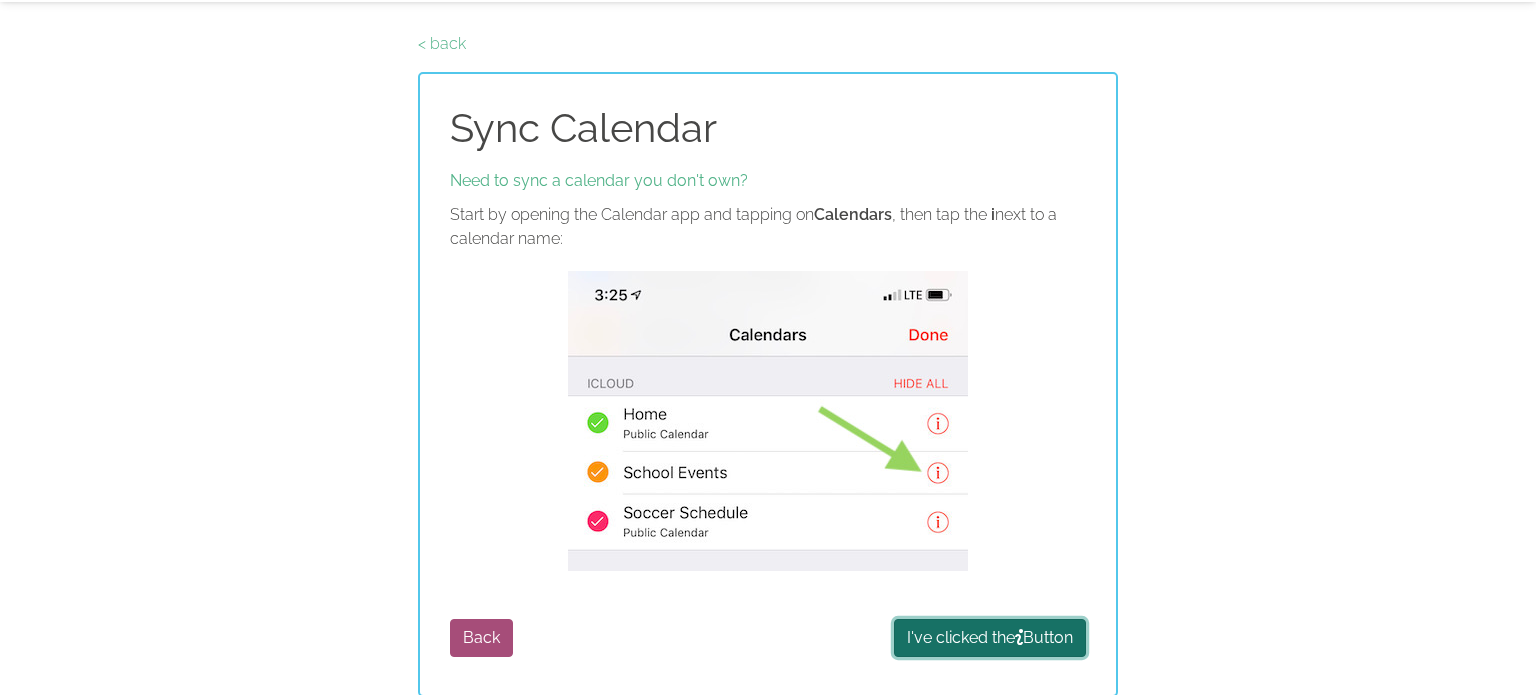click at bounding box center [1019, 637] 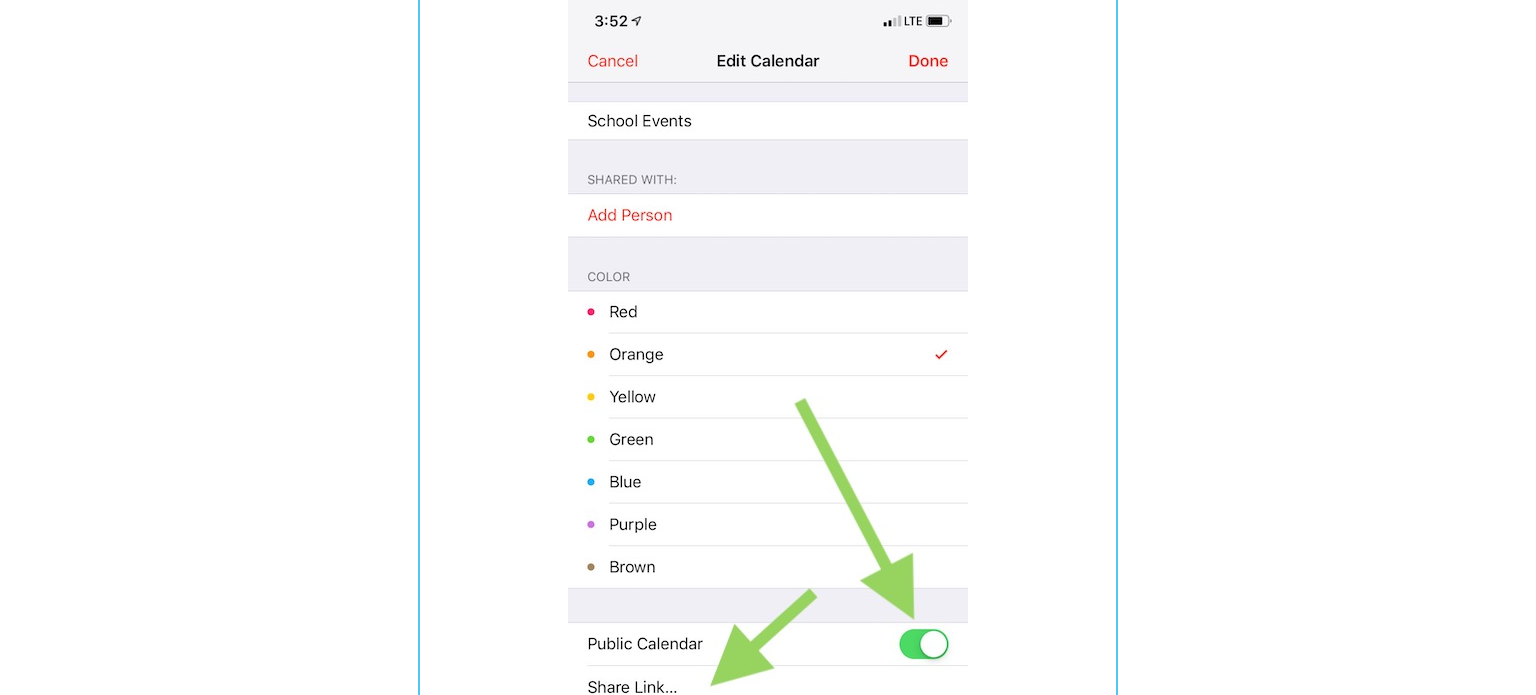 scroll, scrollTop: 0, scrollLeft: 0, axis: both 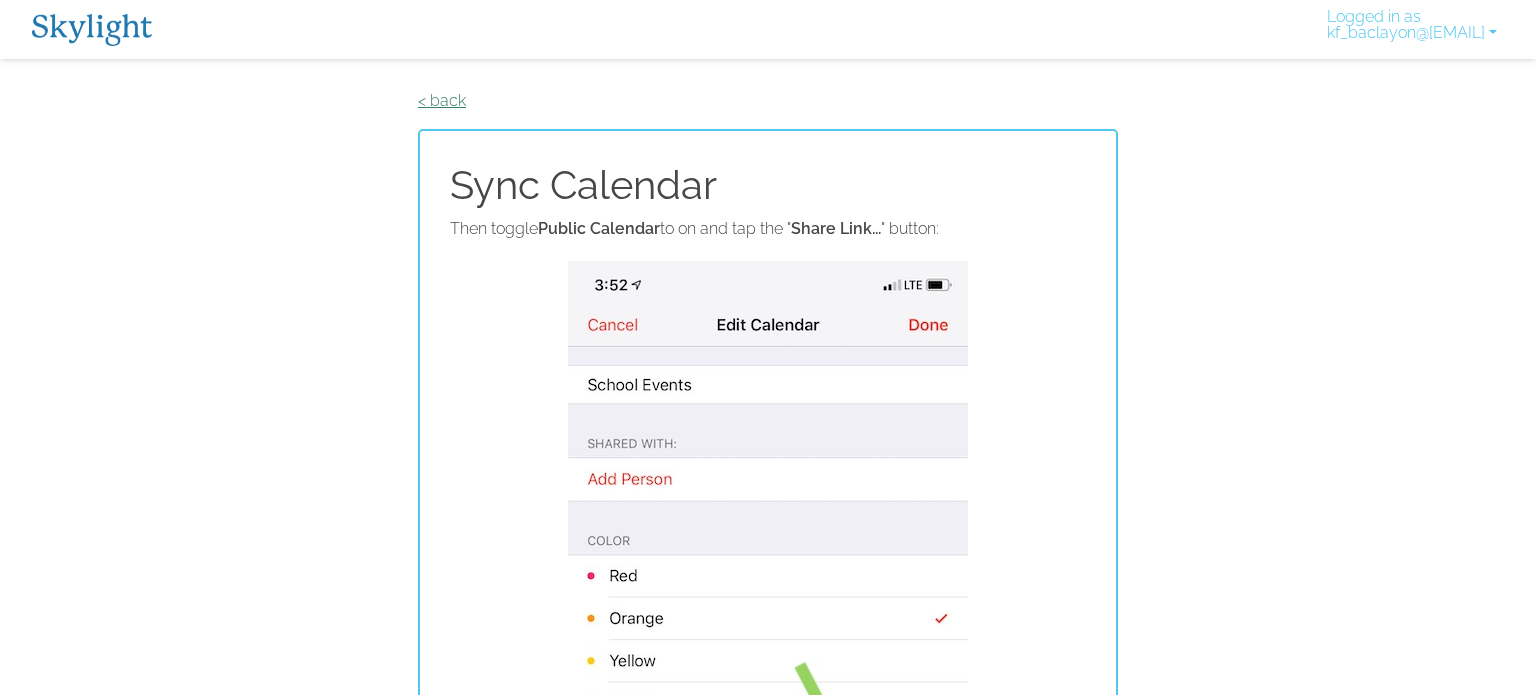 click on "< back" at bounding box center [442, 100] 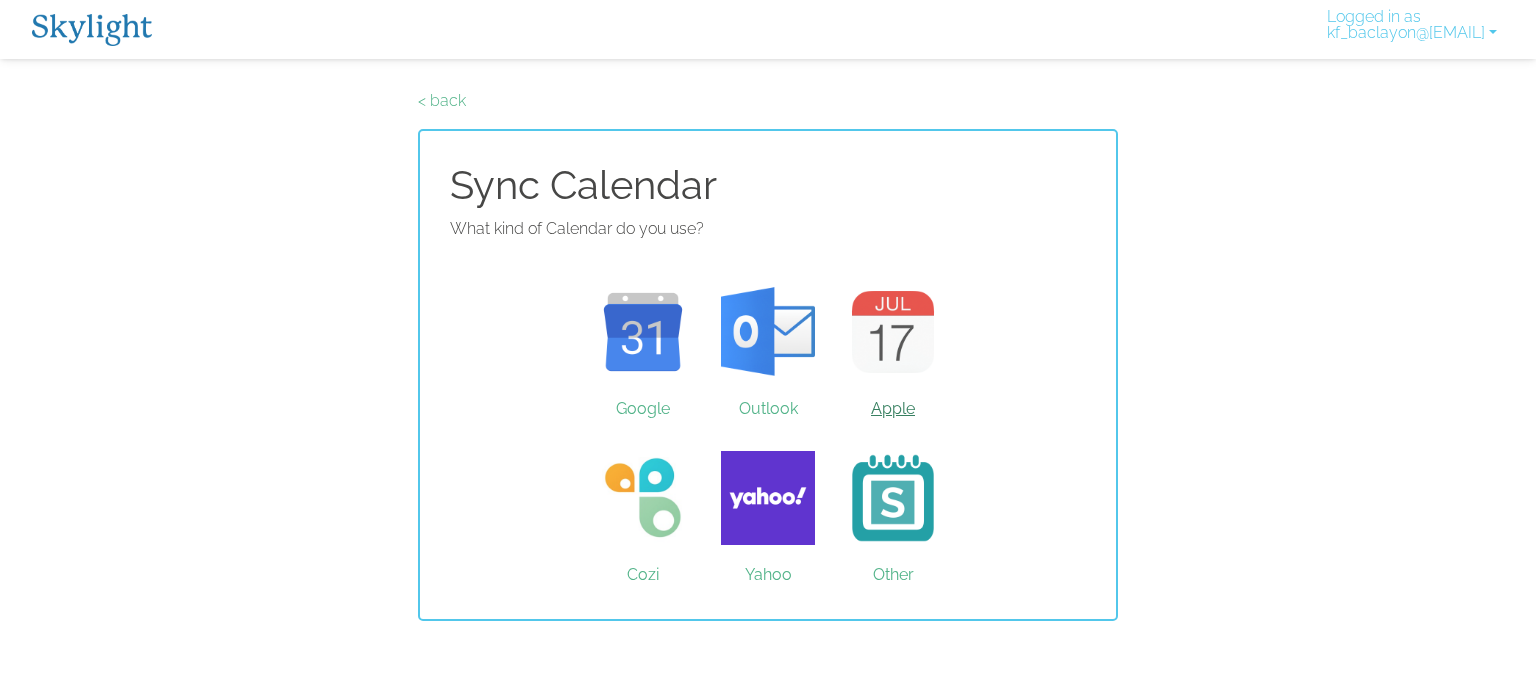 click on "Apple" at bounding box center [893, 332] 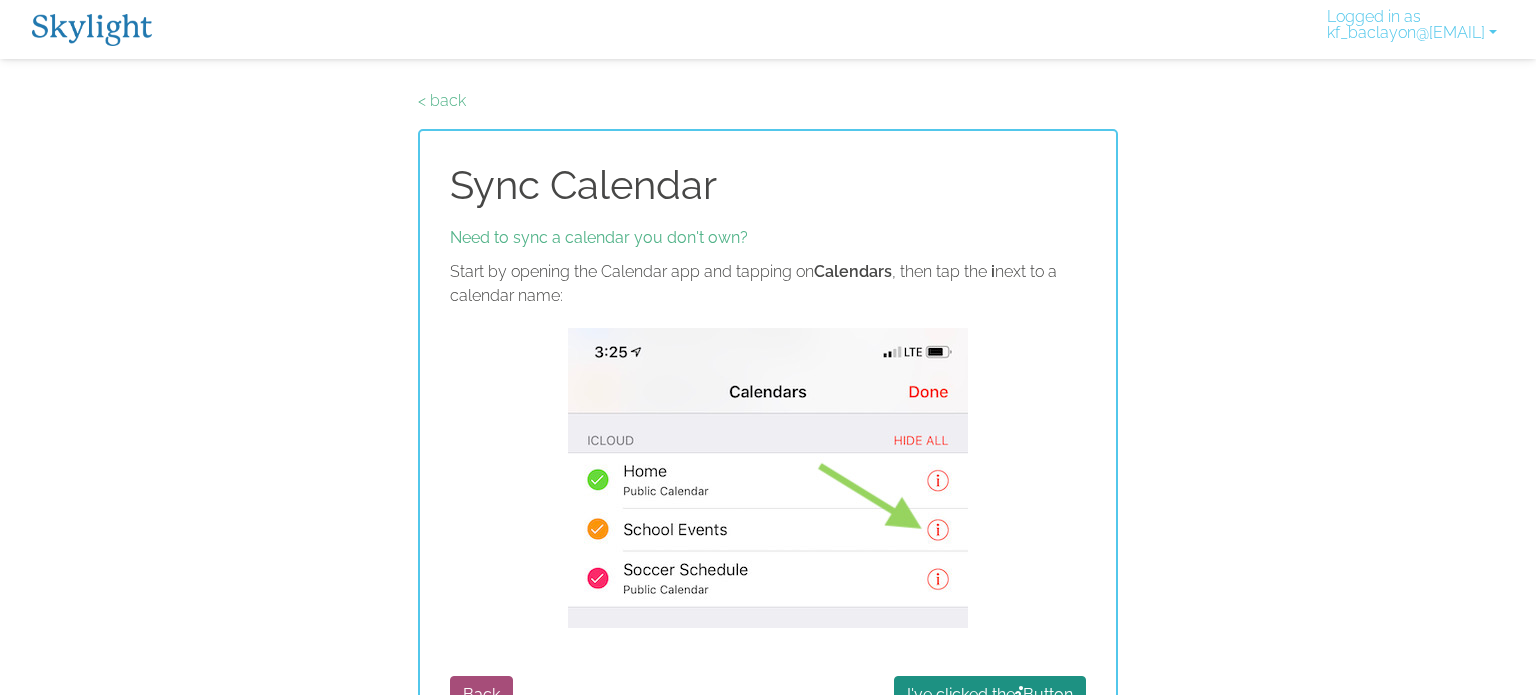 scroll, scrollTop: 57, scrollLeft: 0, axis: vertical 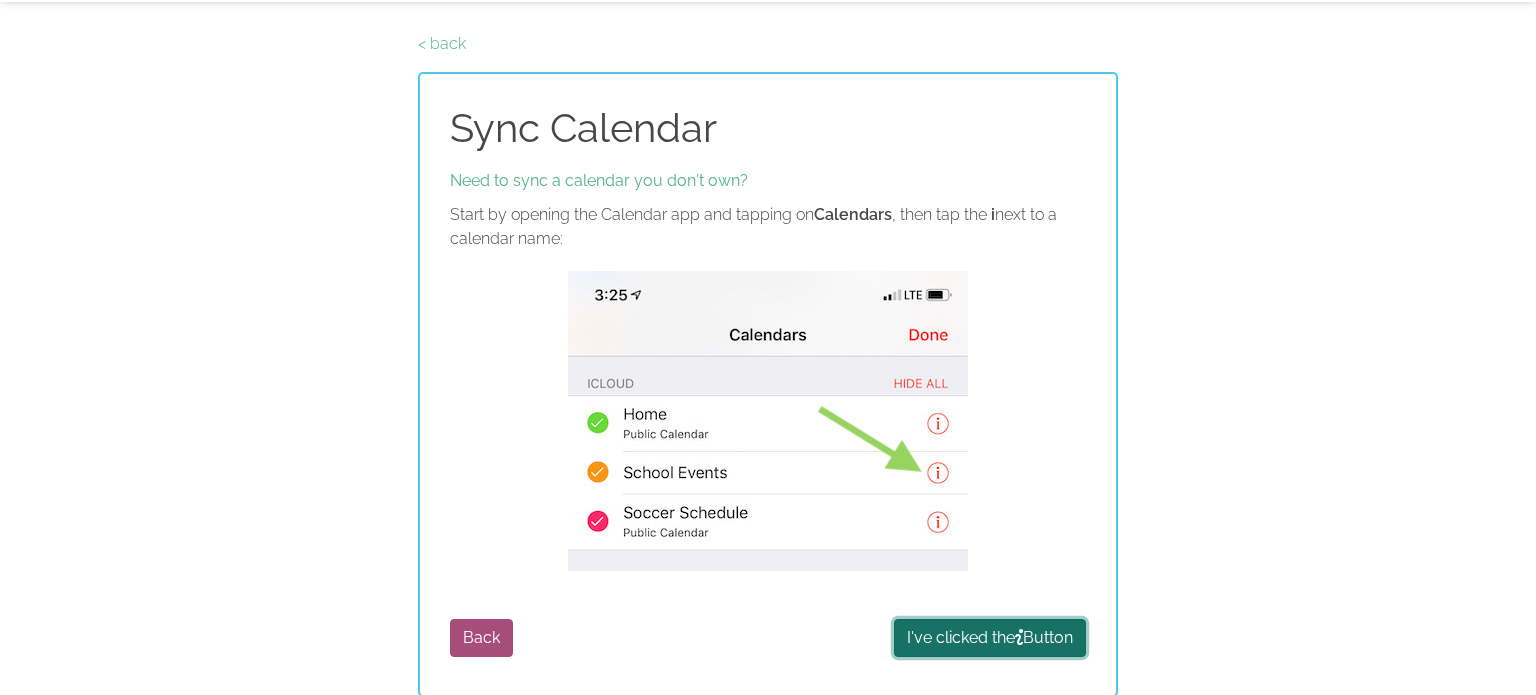 click on "I've clicked the   Button" at bounding box center (990, 638) 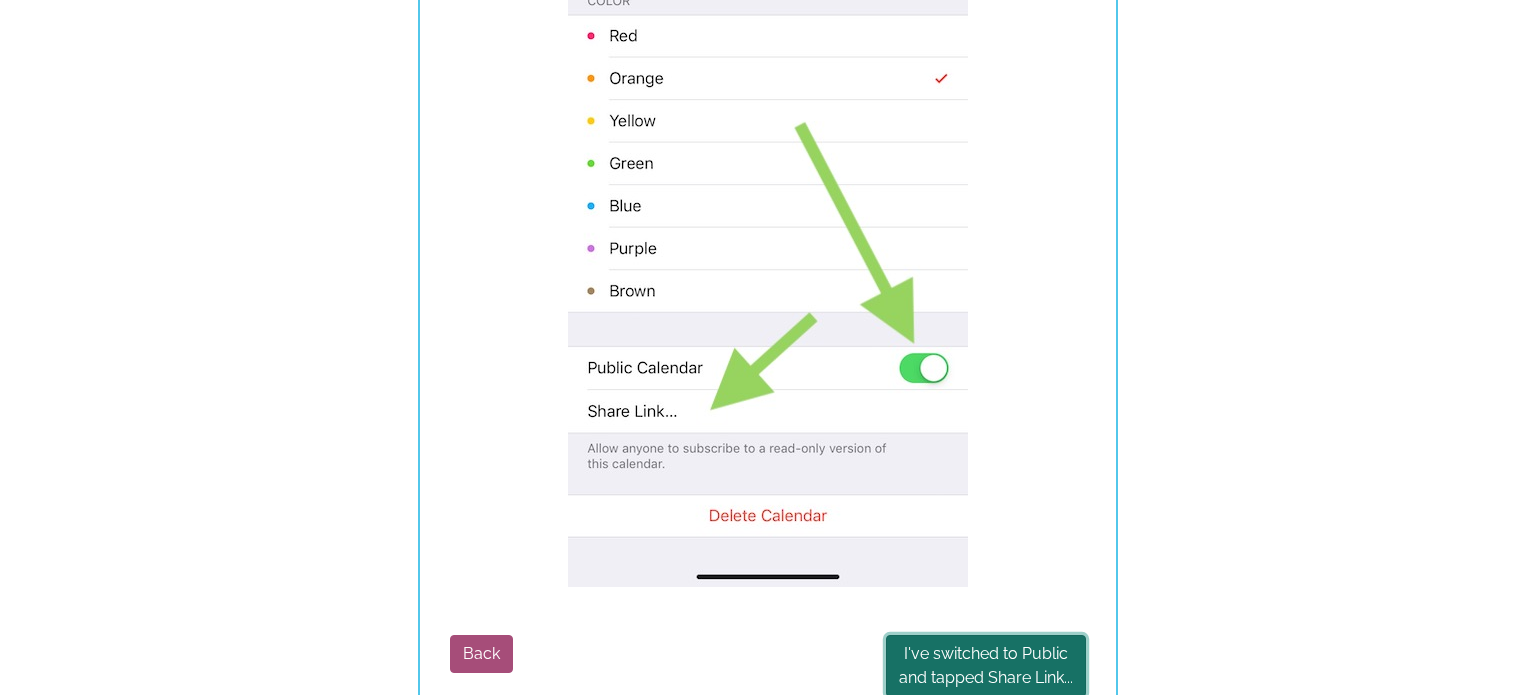 scroll, scrollTop: 580, scrollLeft: 0, axis: vertical 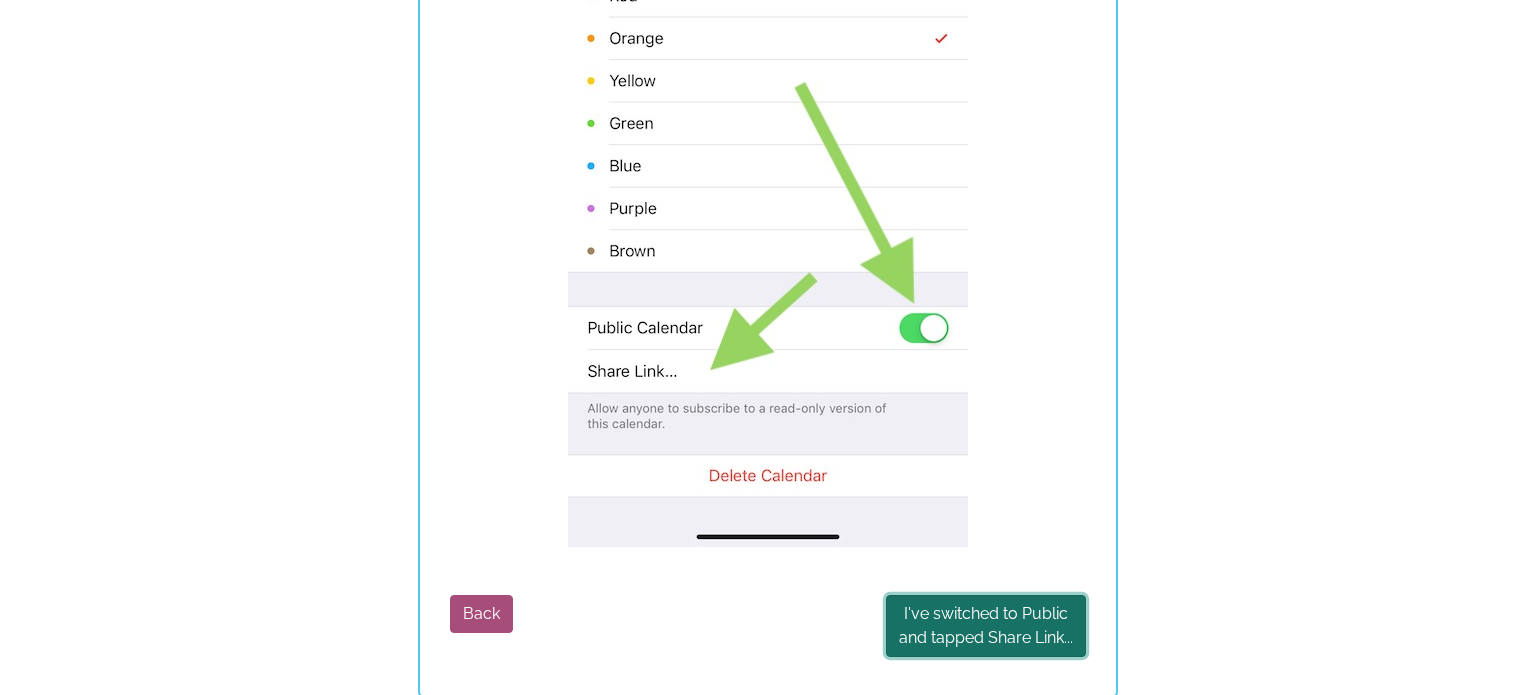 click on "I've switched to Public and tapped Share Link..." at bounding box center [986, 626] 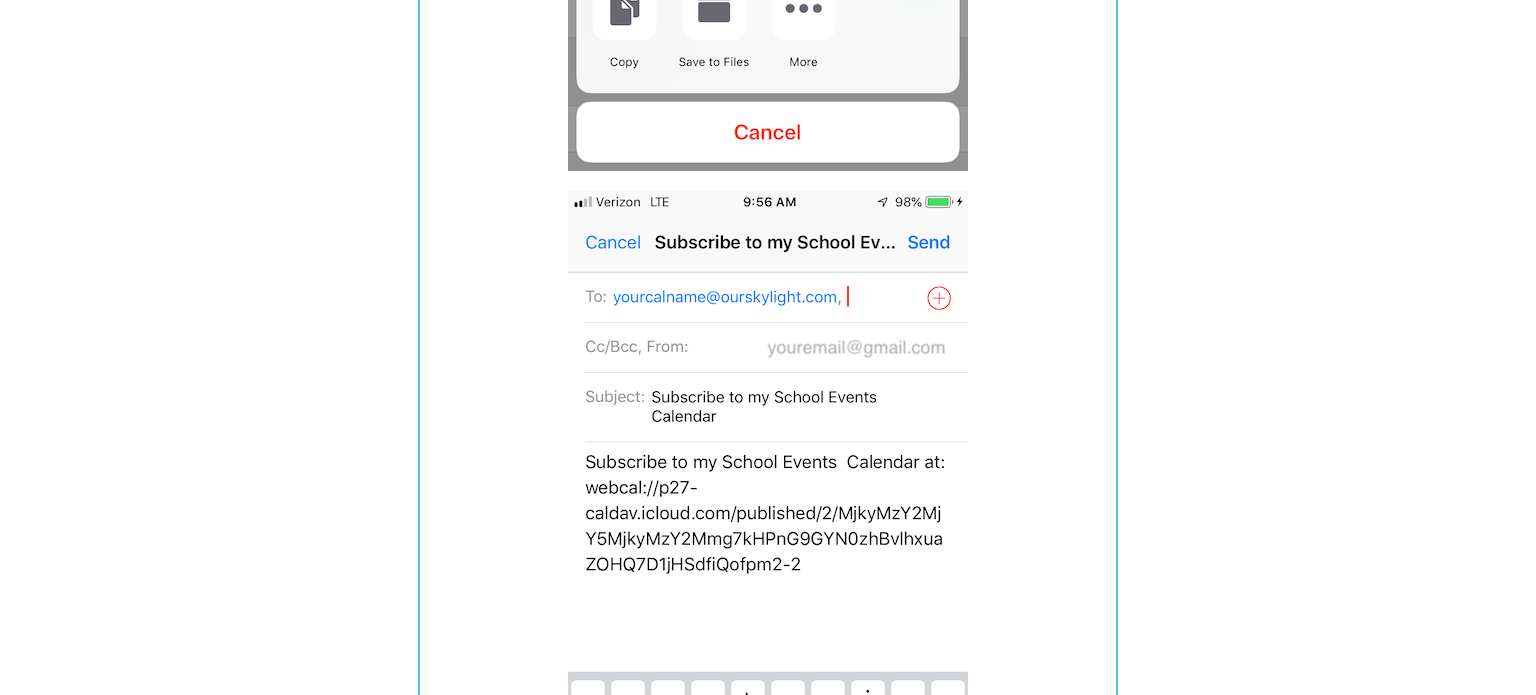 scroll, scrollTop: 0, scrollLeft: 0, axis: both 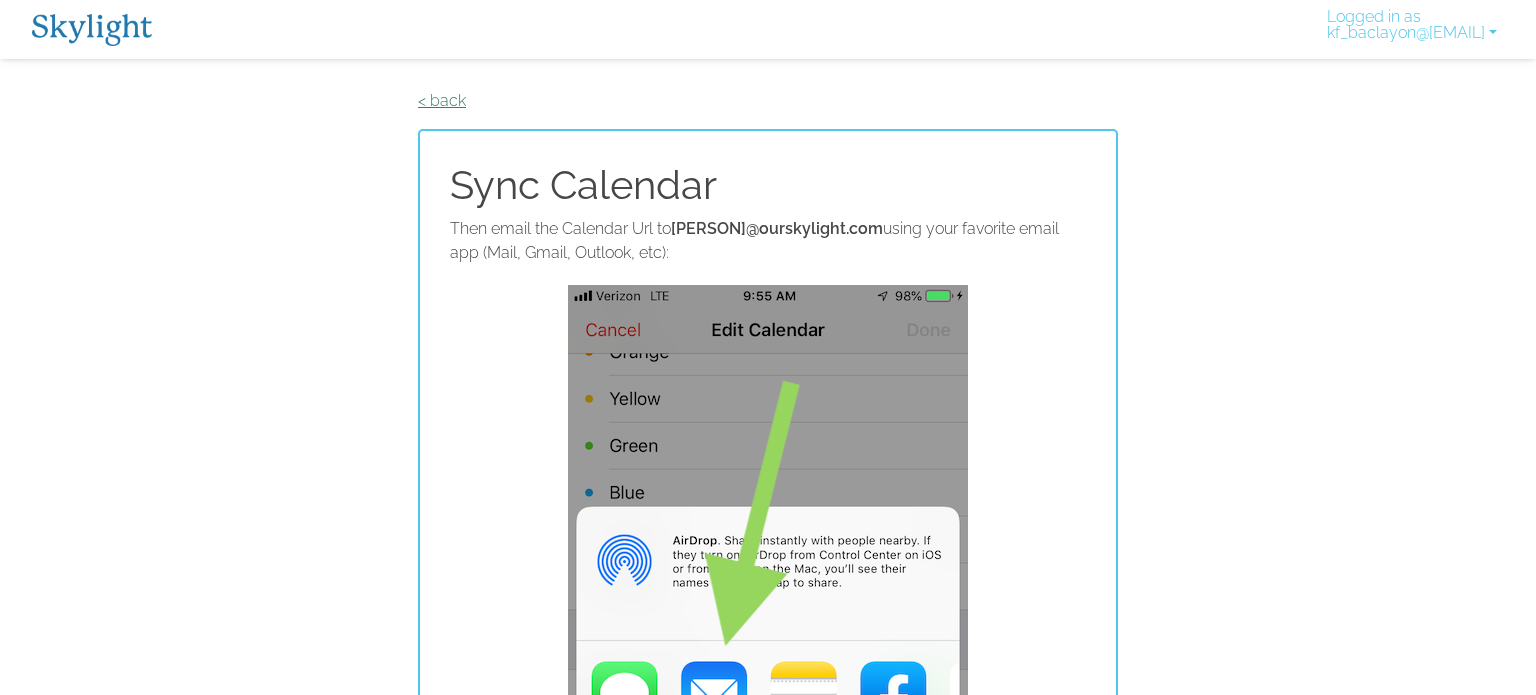 click on "< back" at bounding box center (442, 100) 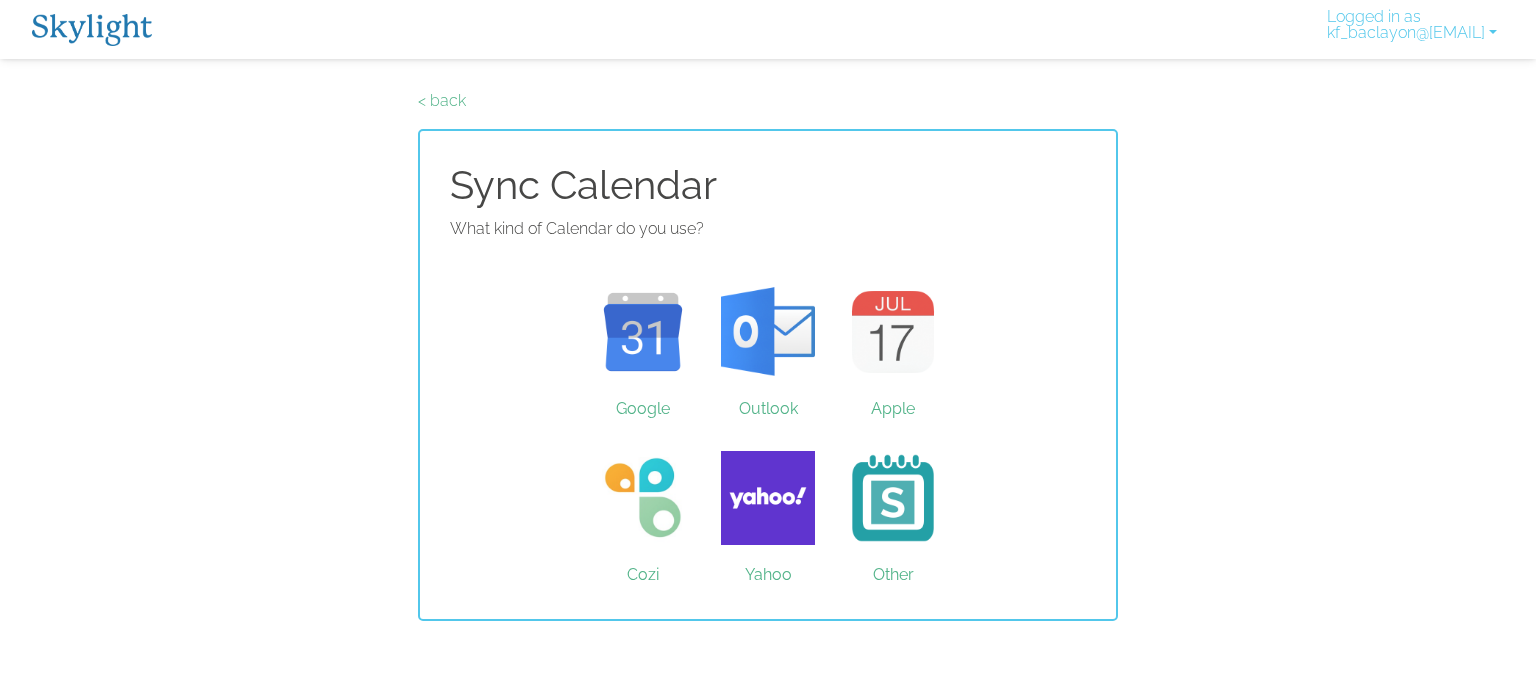 click on "< back" at bounding box center [442, 100] 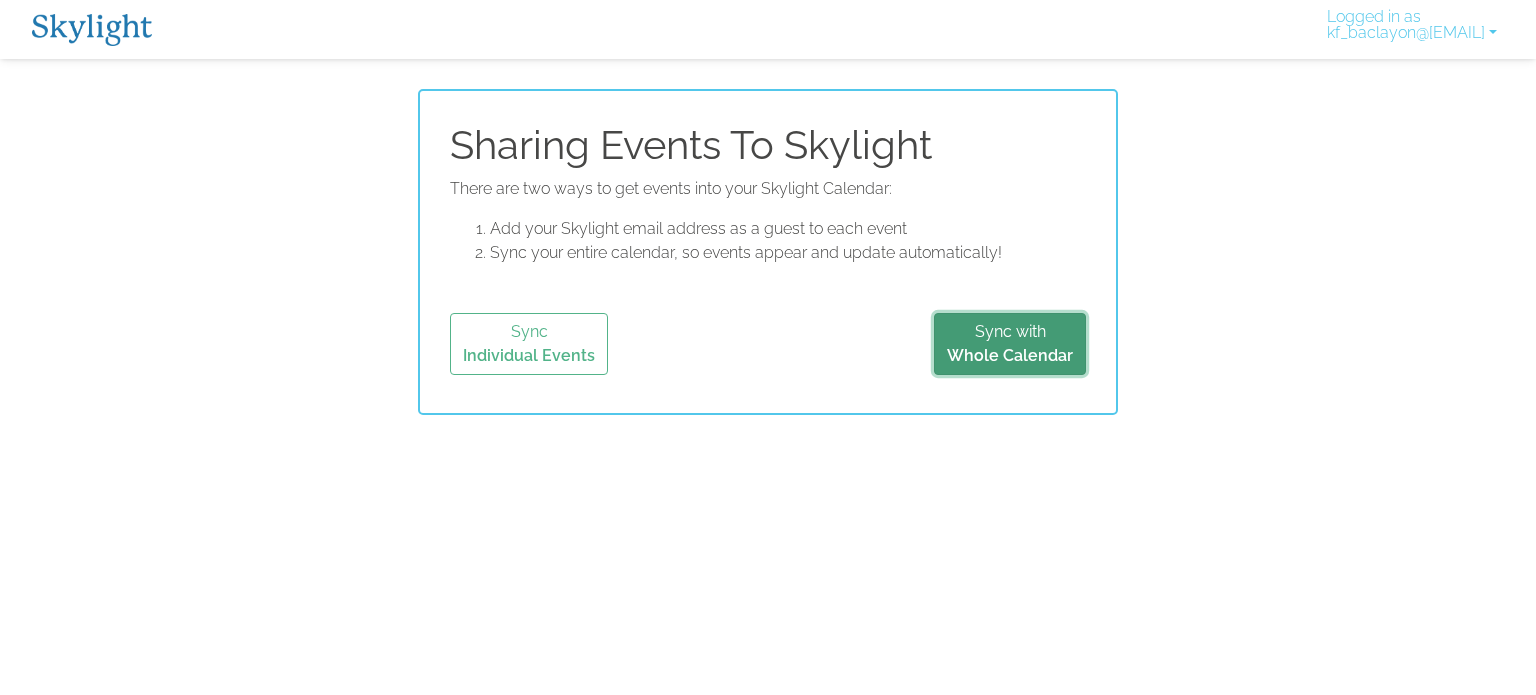 click on "Whole Calendar" at bounding box center (1010, 355) 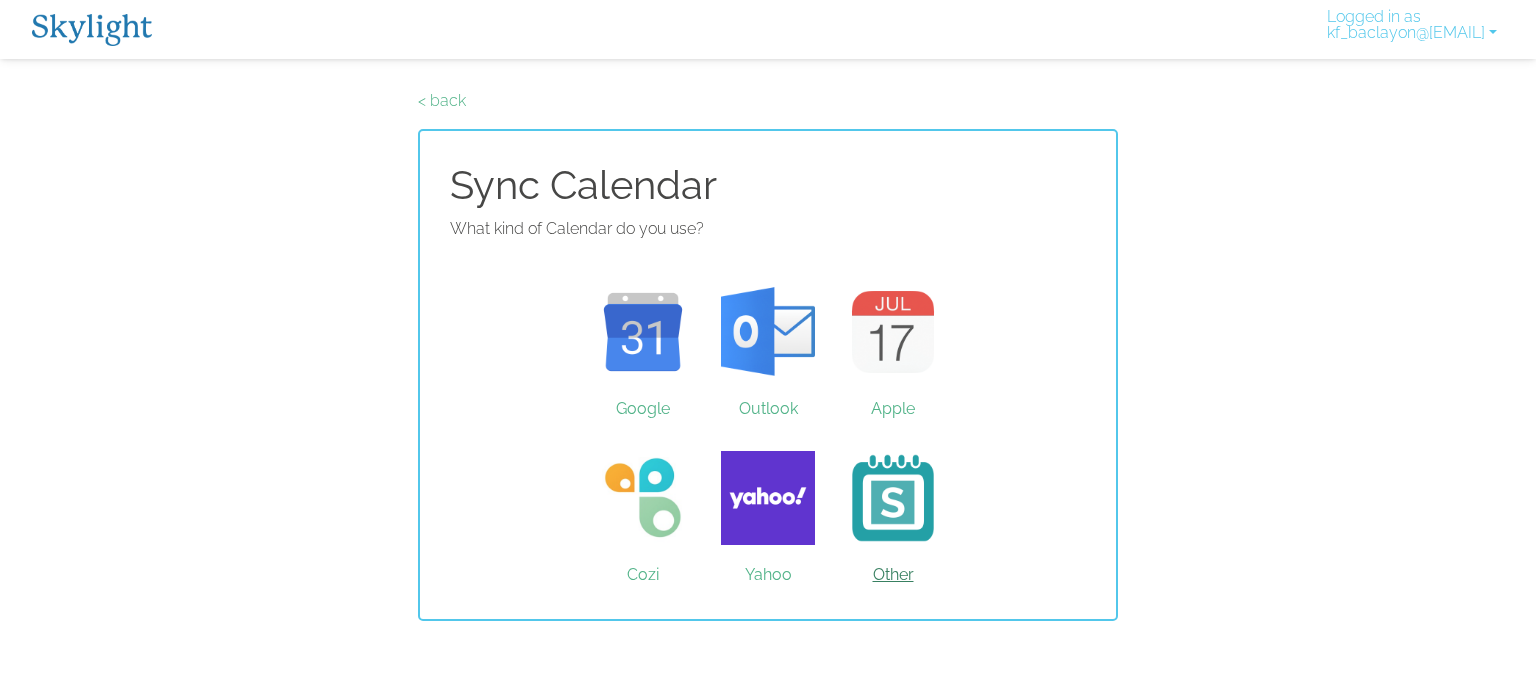 click on "Other" at bounding box center [893, 498] 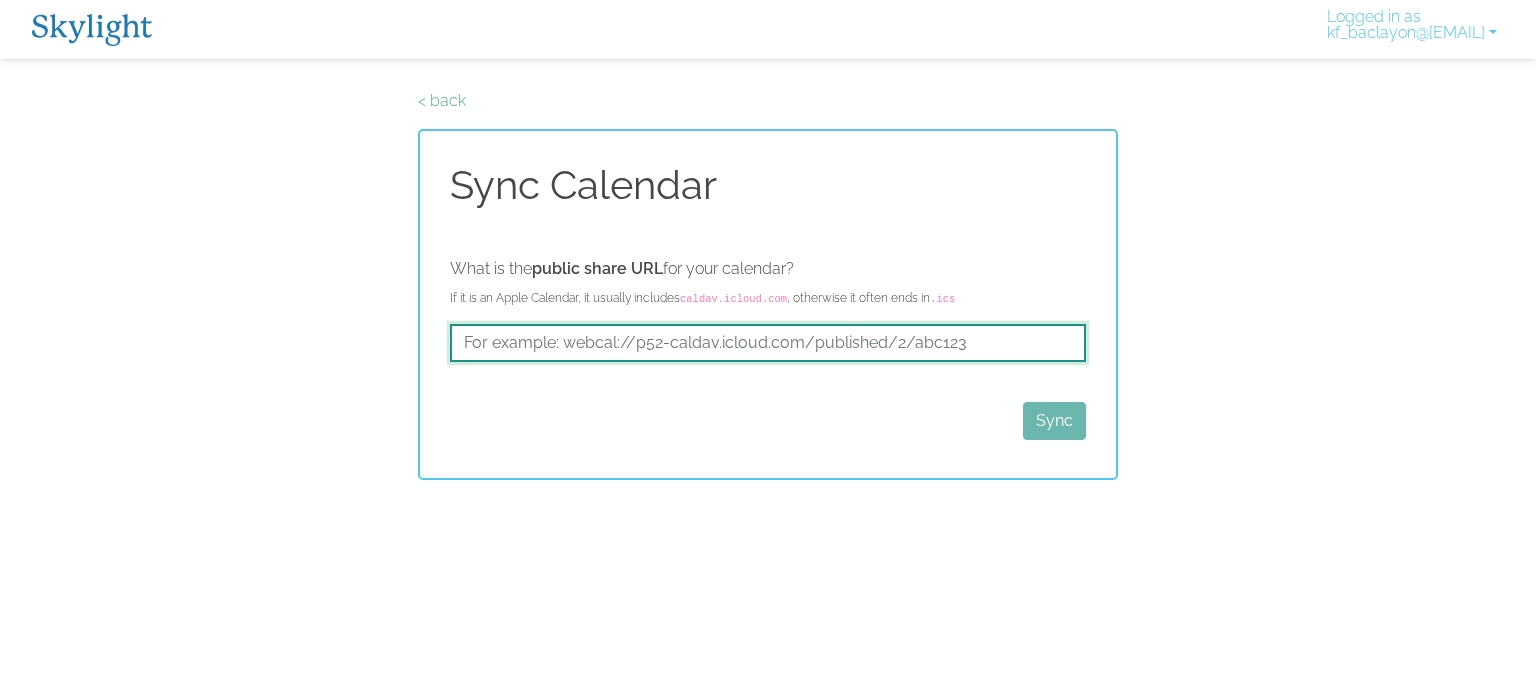 click at bounding box center (768, 343) 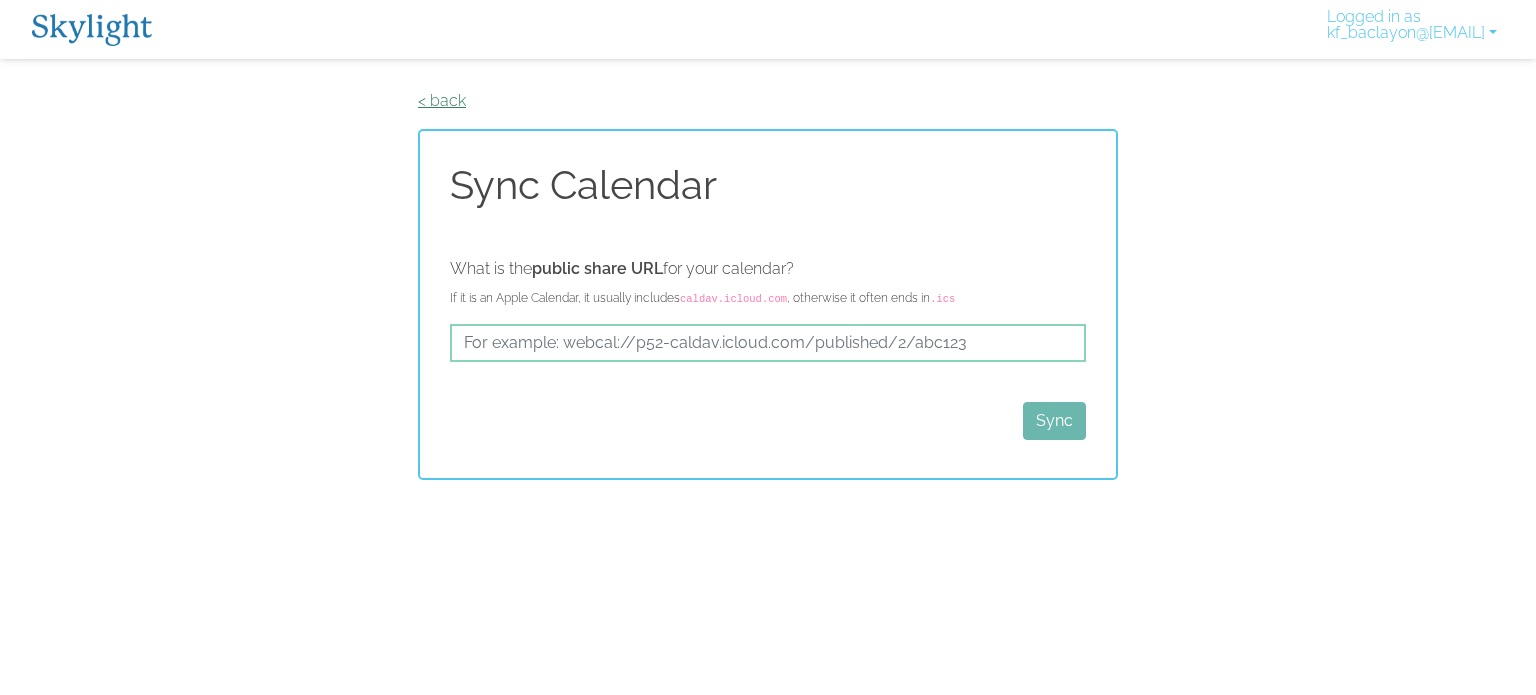 click on "< back" at bounding box center [442, 100] 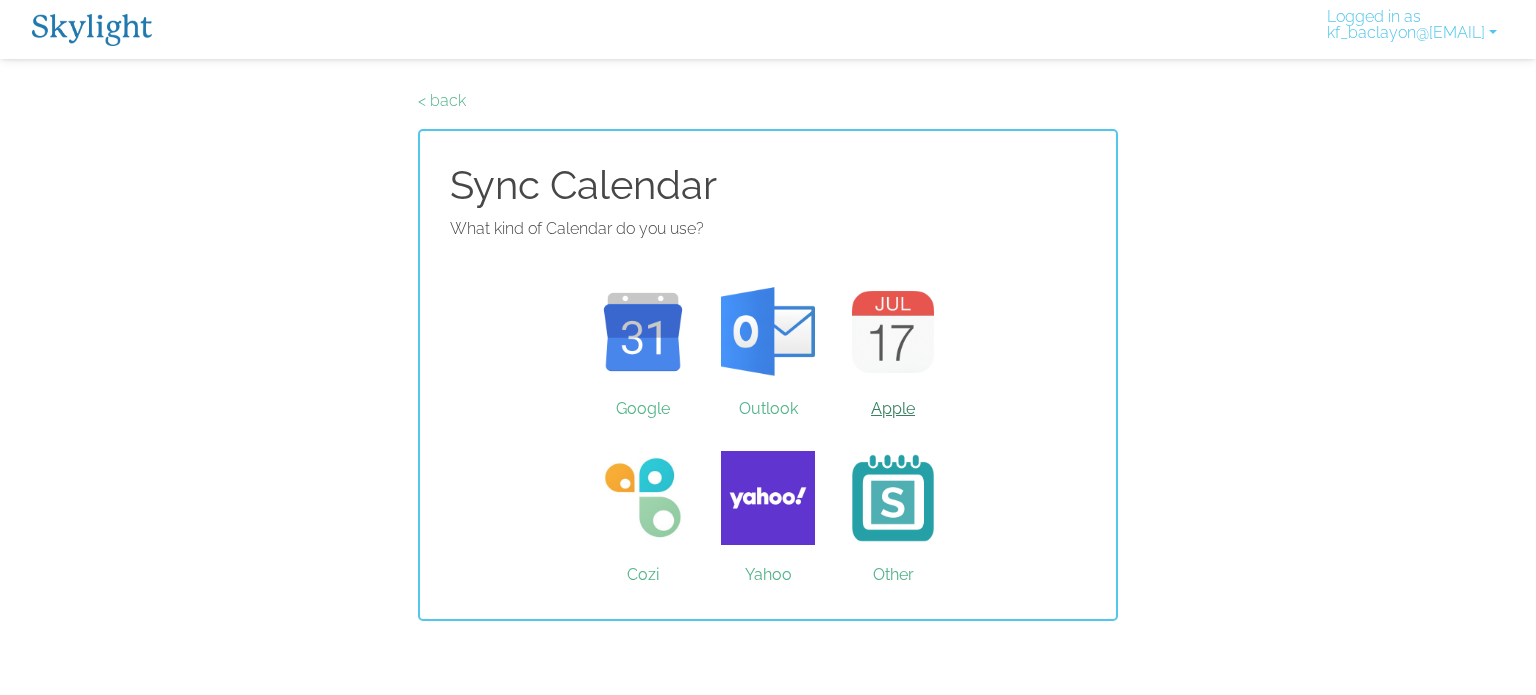 click on "Apple" at bounding box center (893, 332) 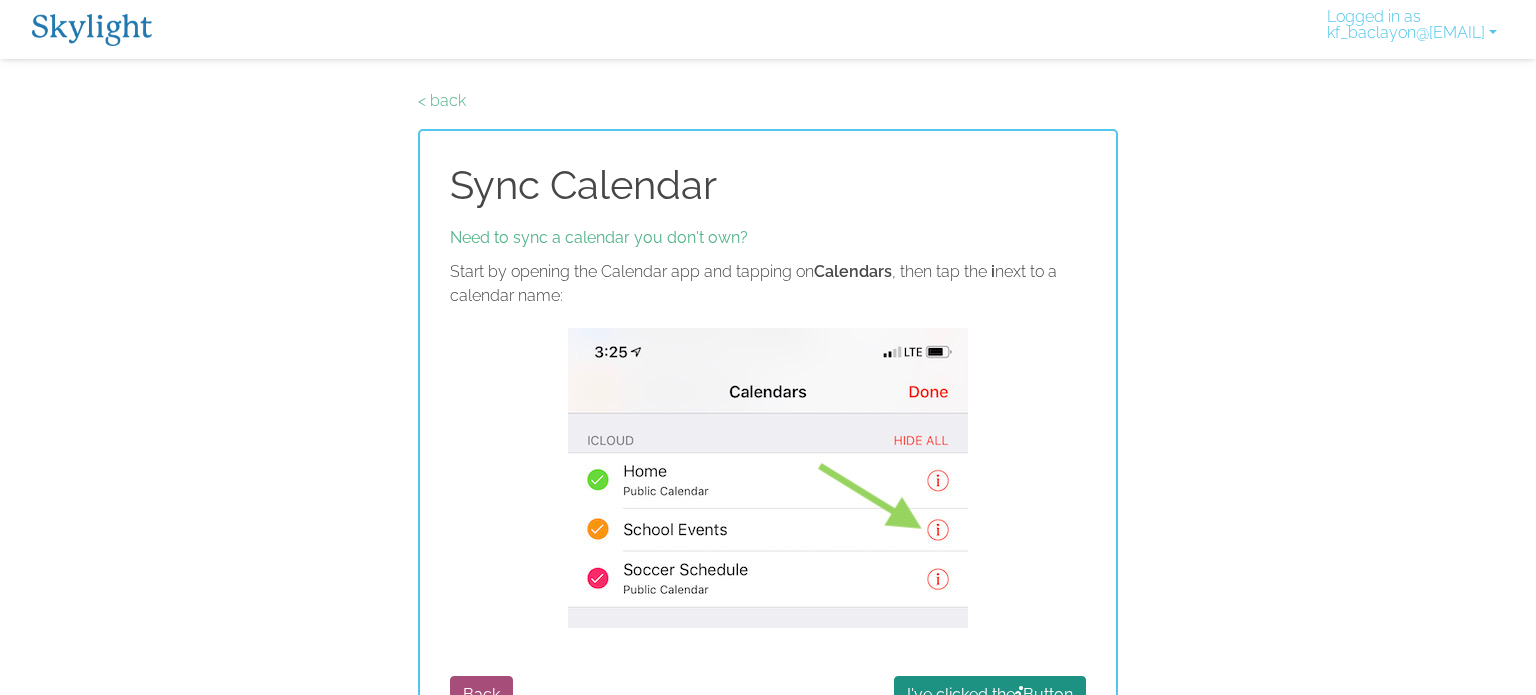 scroll, scrollTop: 57, scrollLeft: 0, axis: vertical 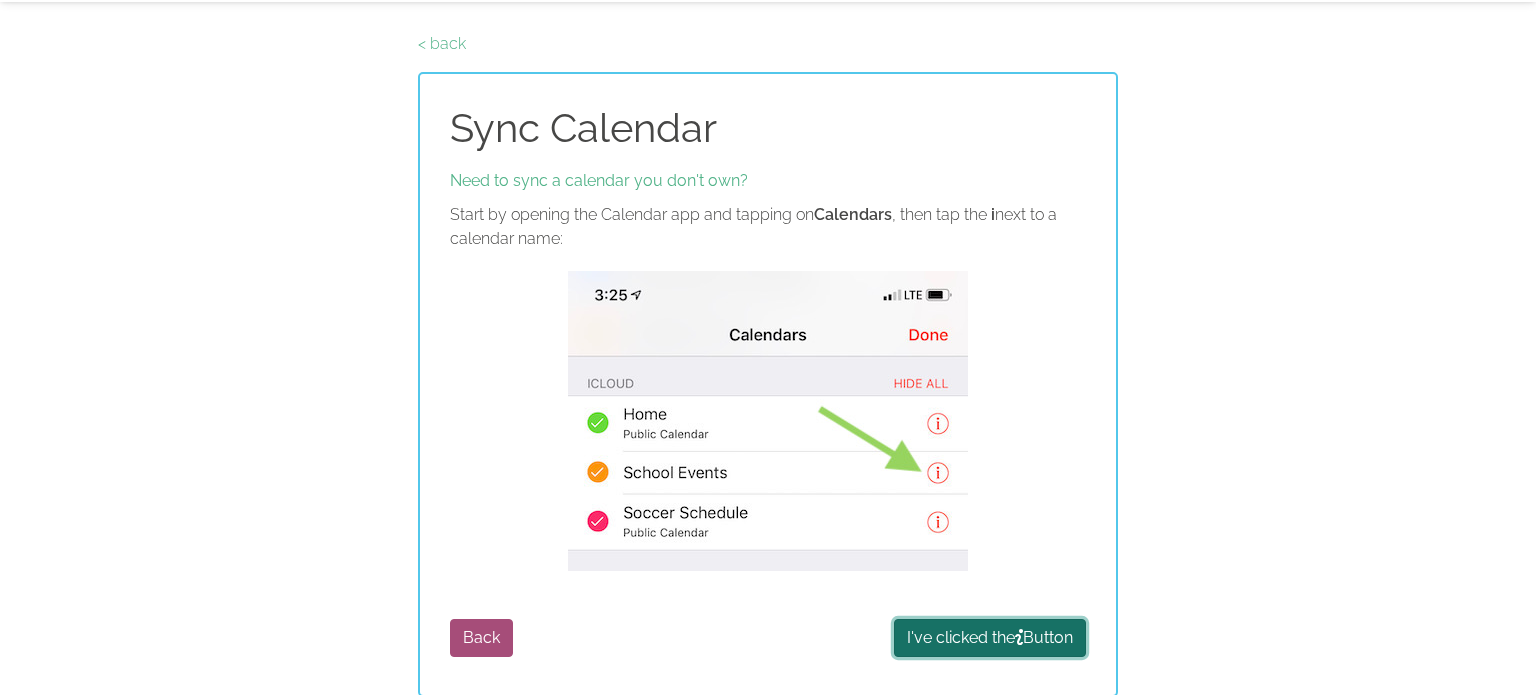 click on "I've clicked the   Button" at bounding box center [990, 638] 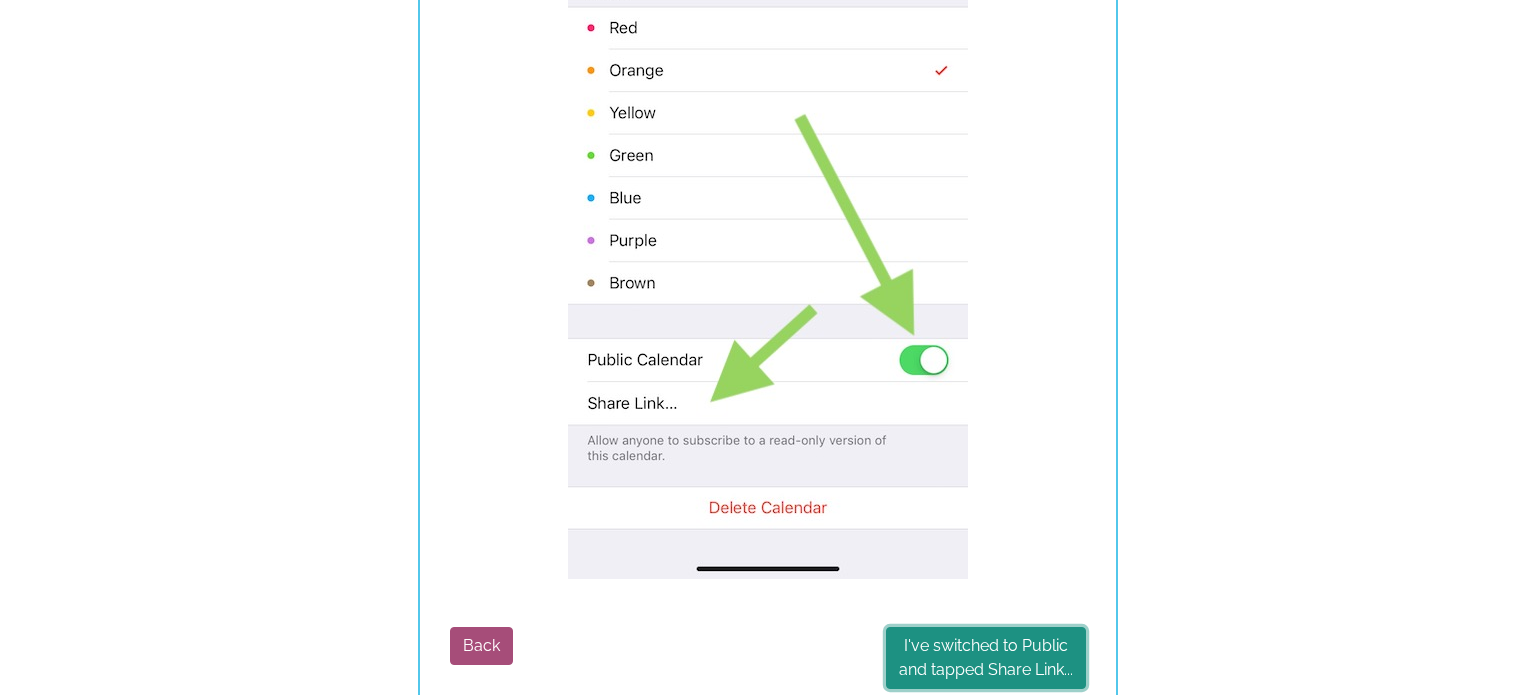 scroll, scrollTop: 580, scrollLeft: 0, axis: vertical 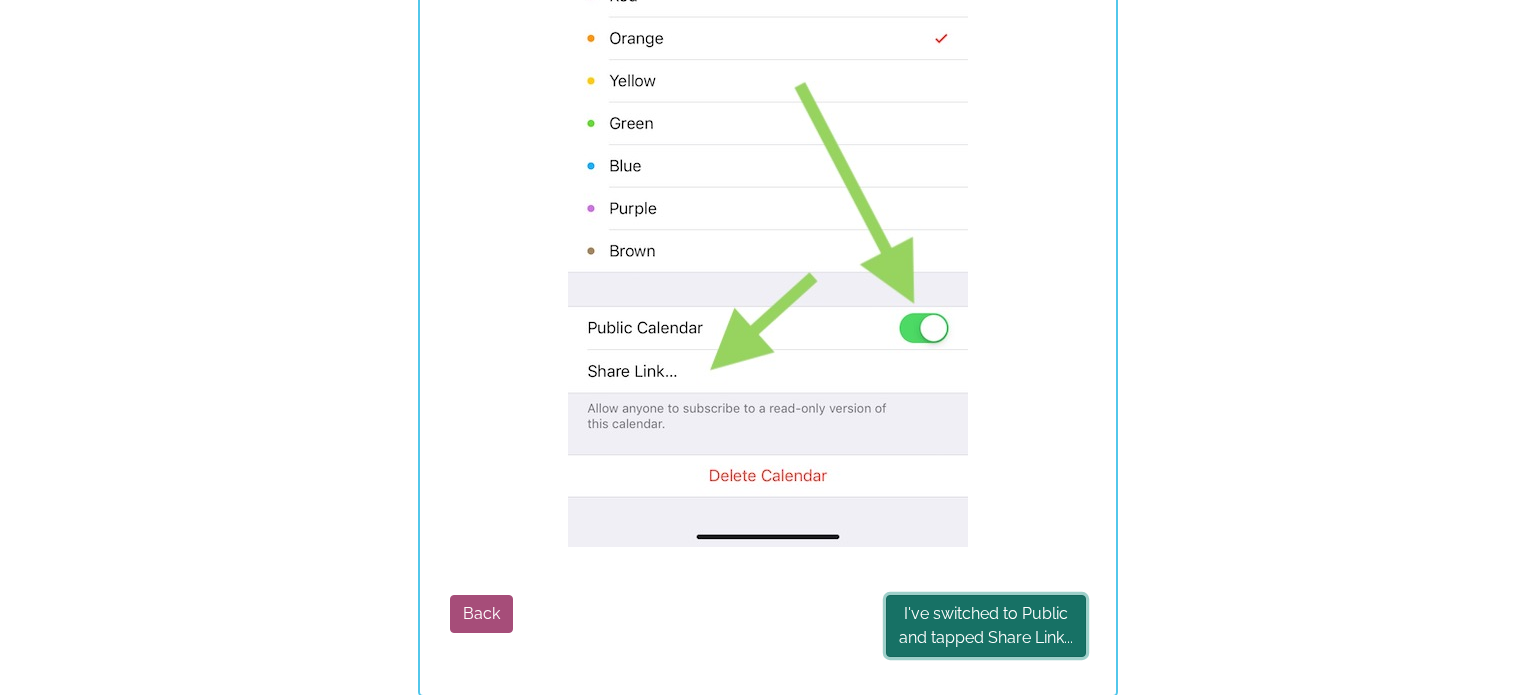 click on "I've switched to Public and tapped Share Link..." at bounding box center [986, 626] 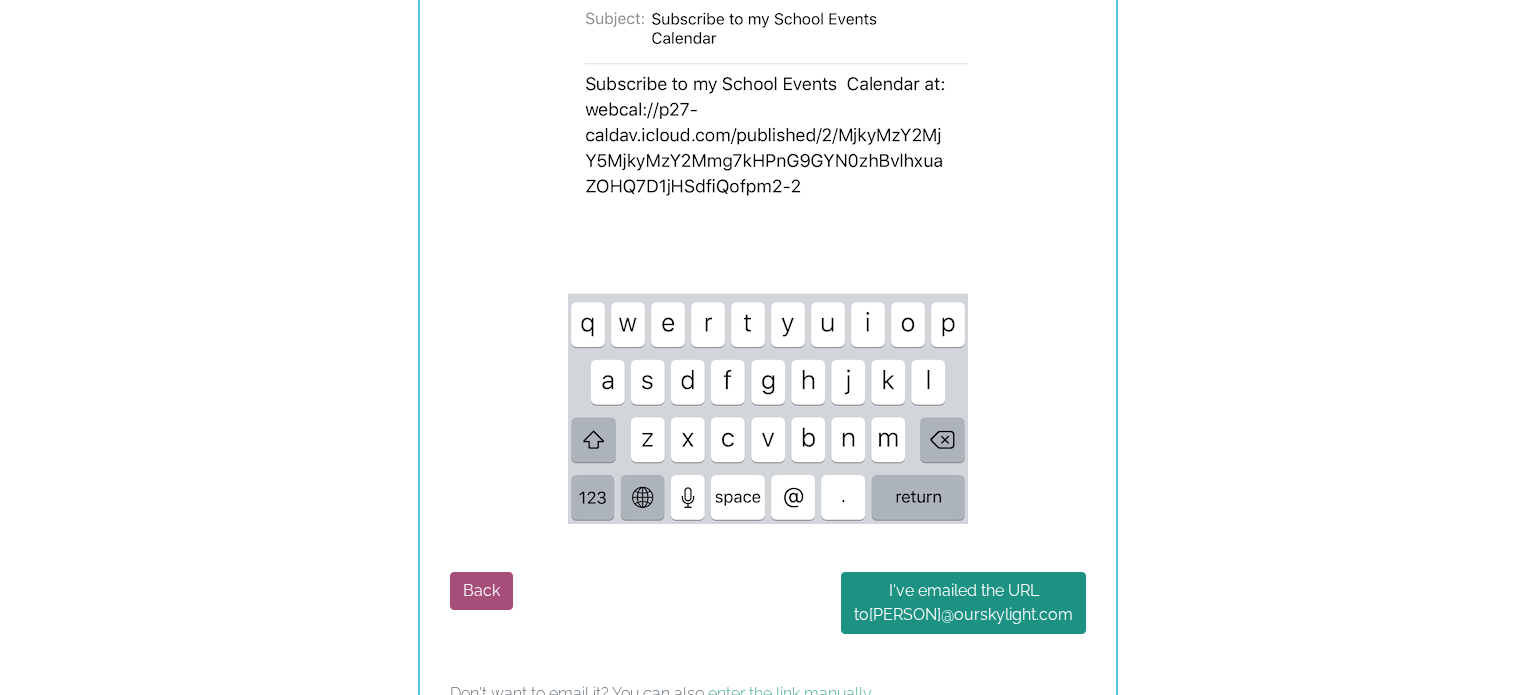 scroll, scrollTop: 1260, scrollLeft: 0, axis: vertical 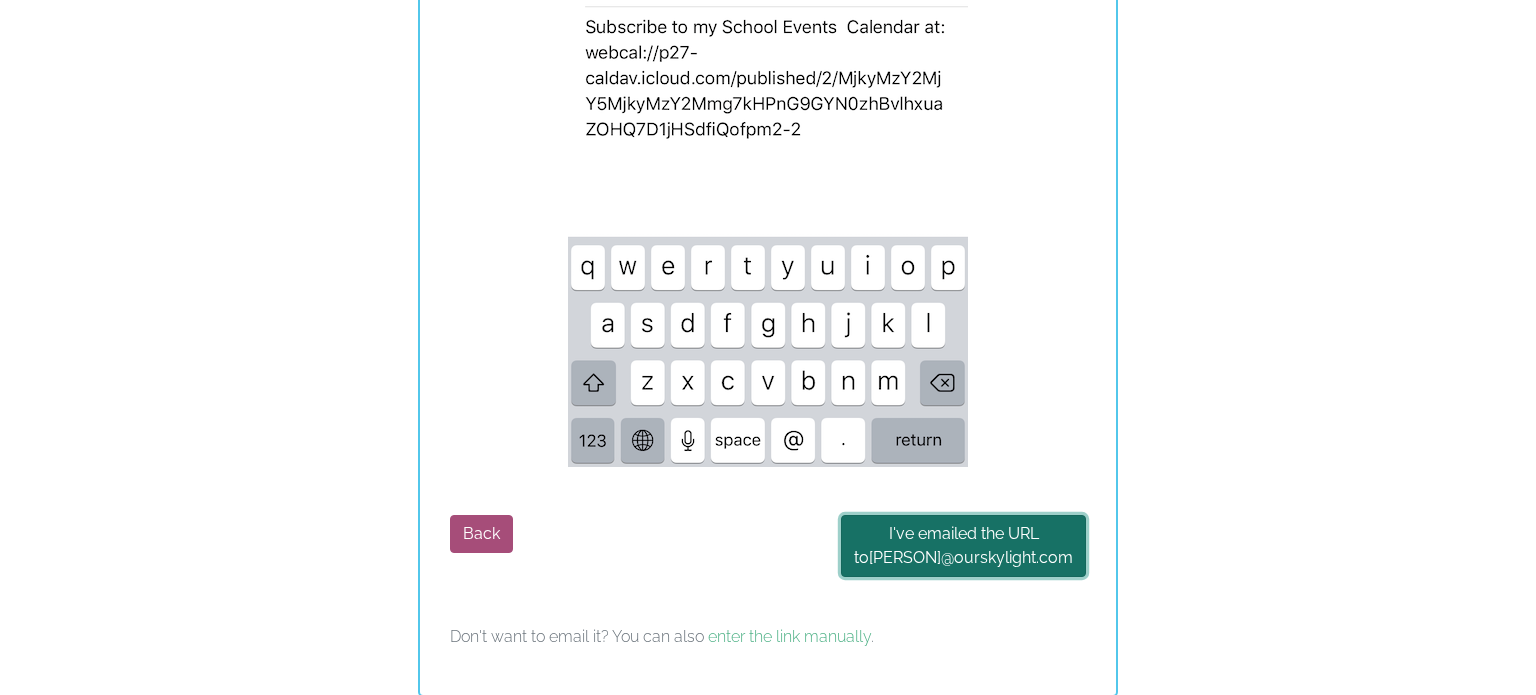 click on "I've emailed the URL to [PERSON] @example.com" at bounding box center [963, 546] 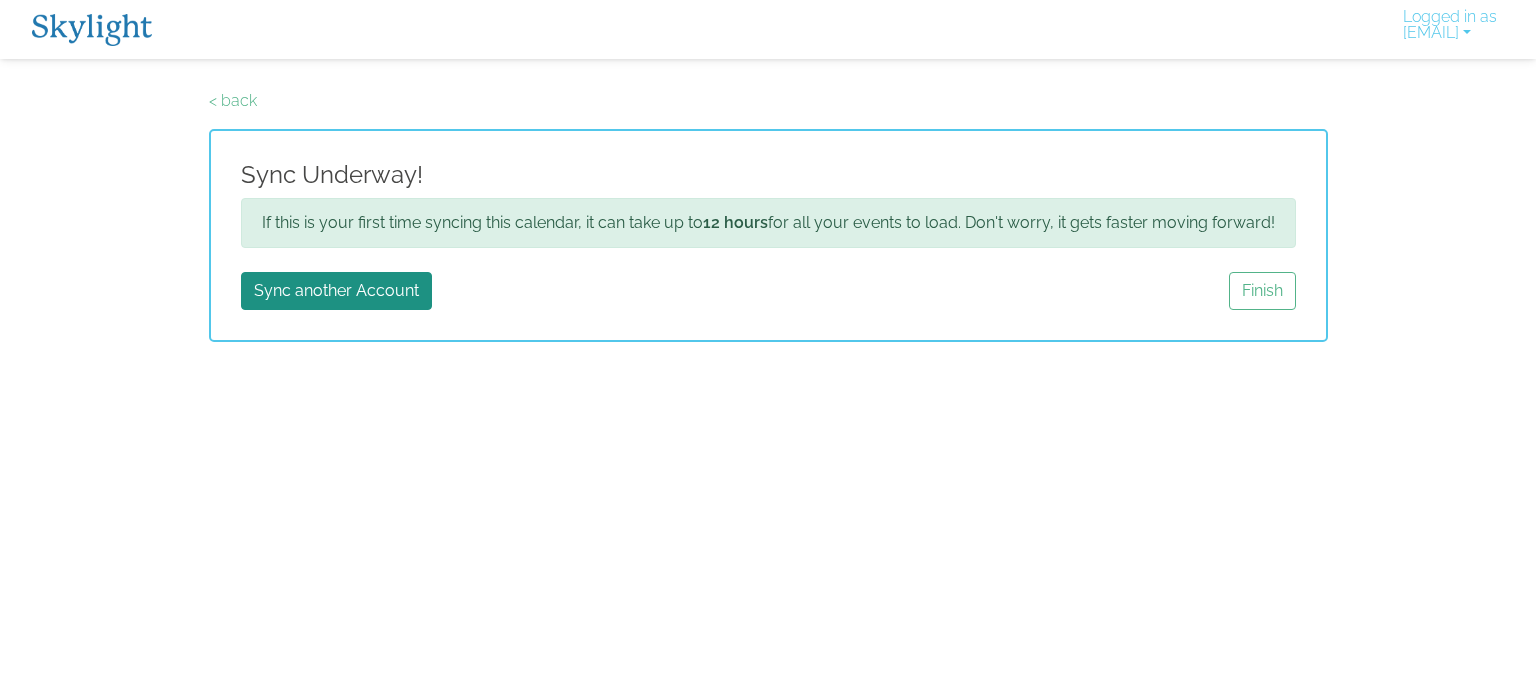 scroll, scrollTop: 0, scrollLeft: 0, axis: both 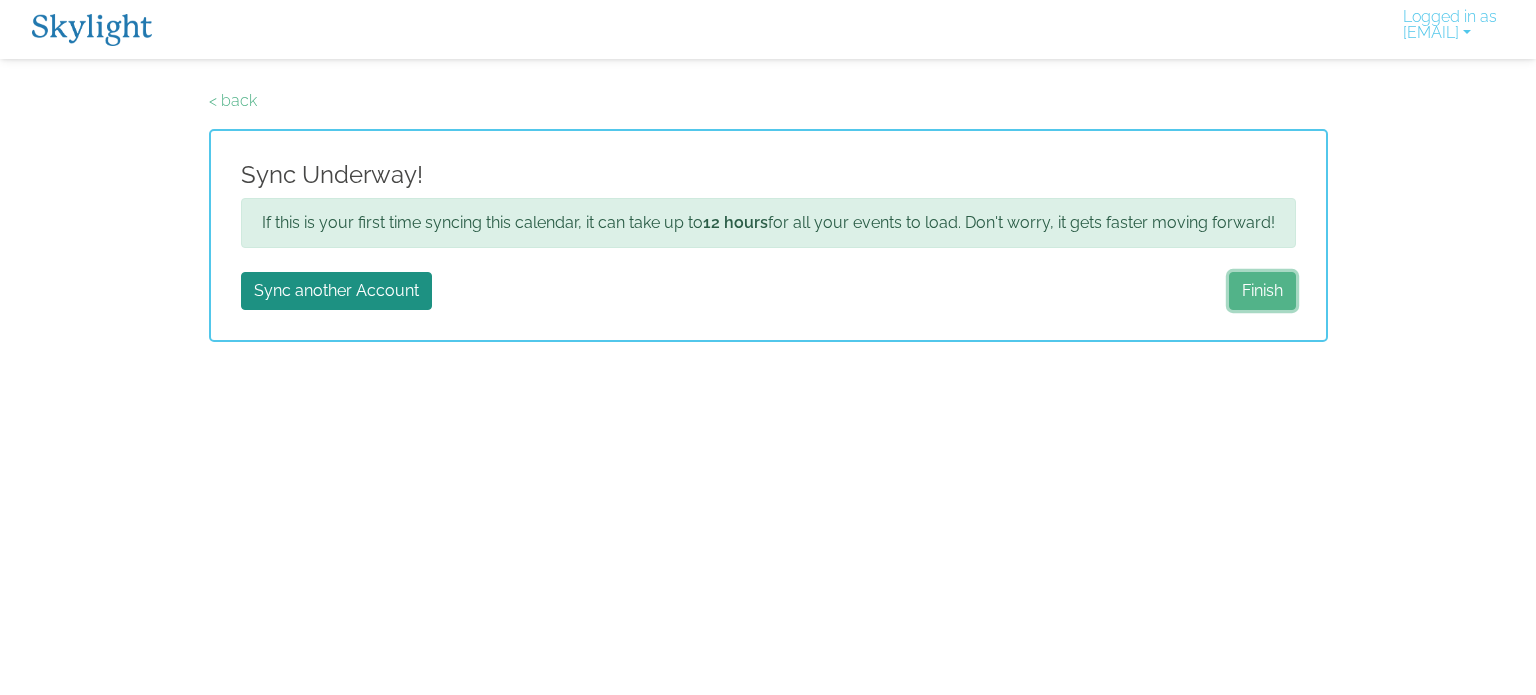 click on "Finish" at bounding box center [1262, 291] 